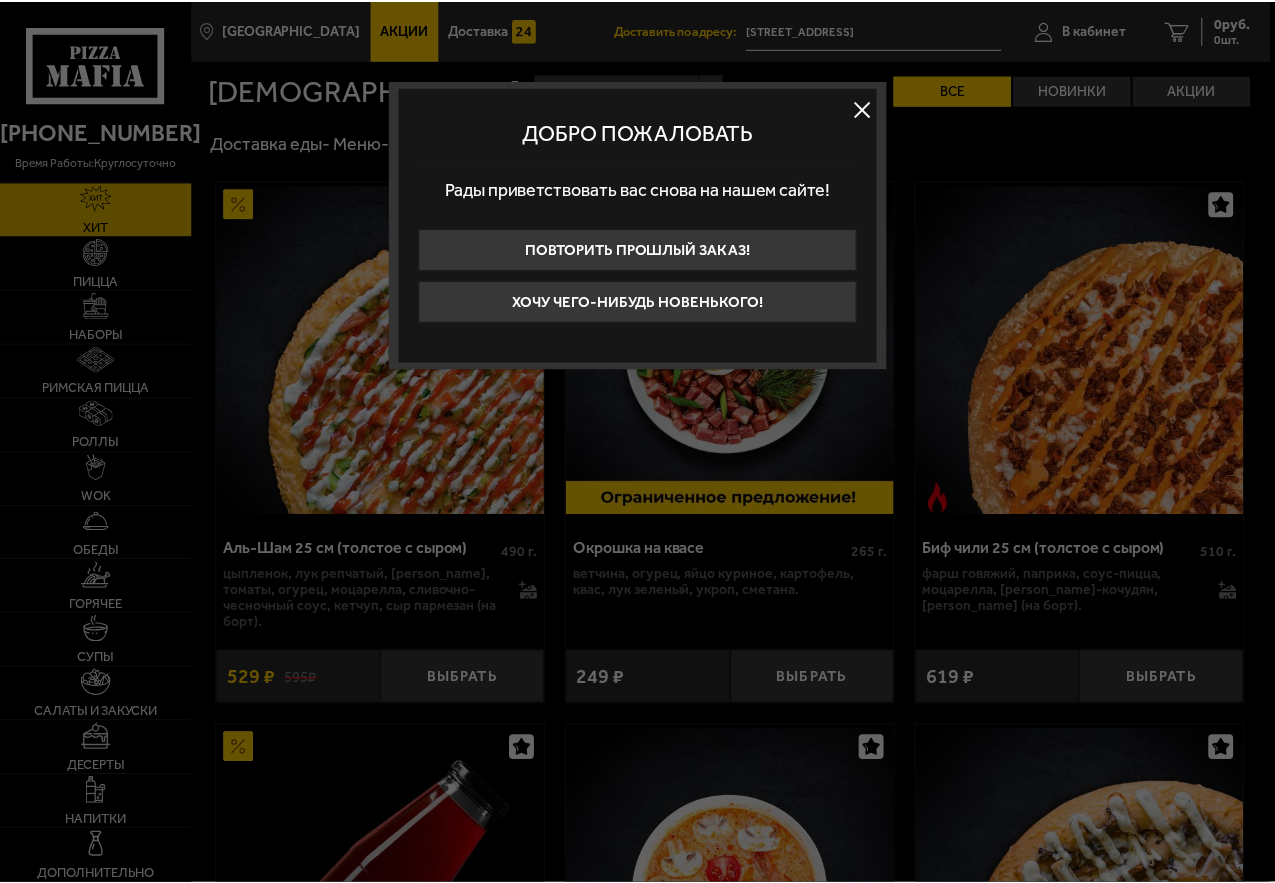 scroll, scrollTop: 0, scrollLeft: 0, axis: both 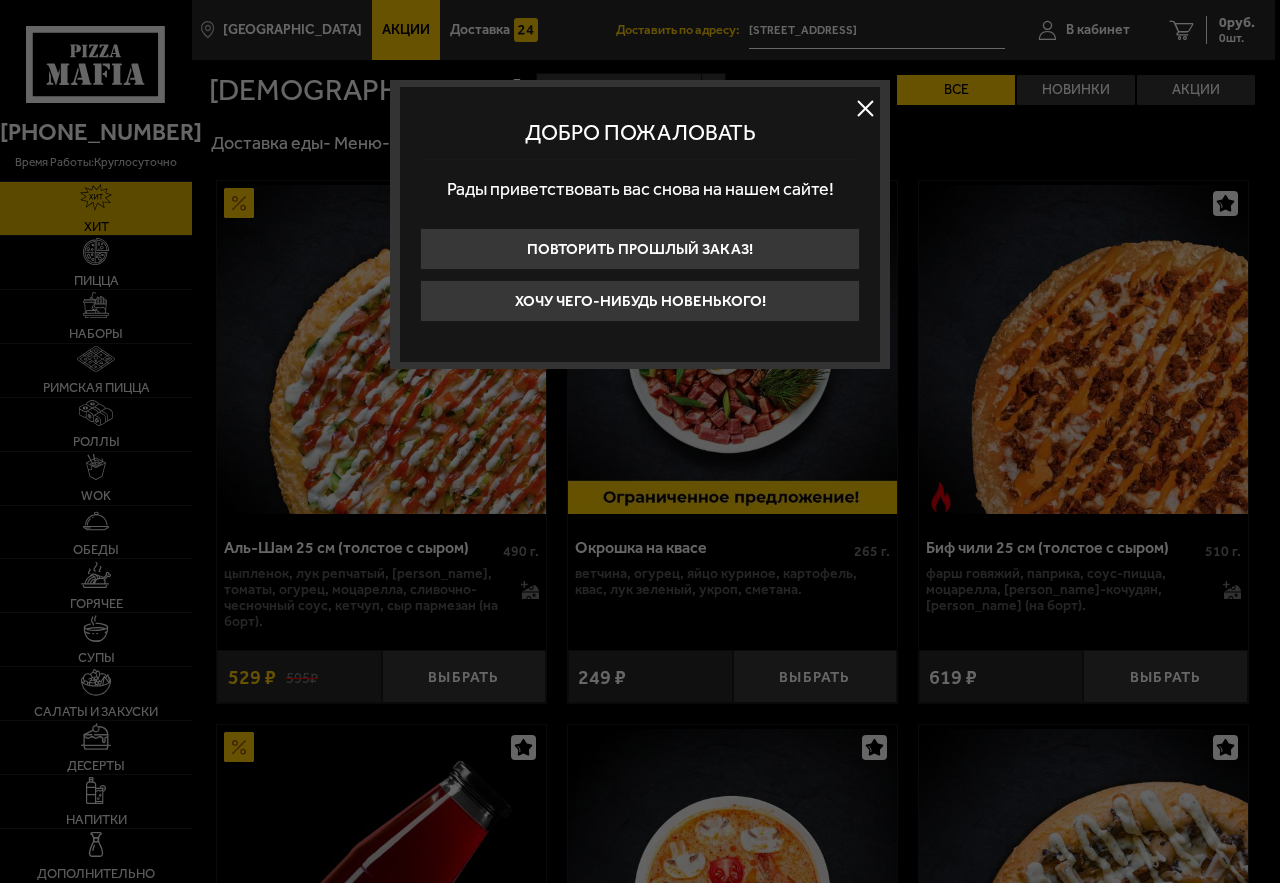 click at bounding box center [865, 108] 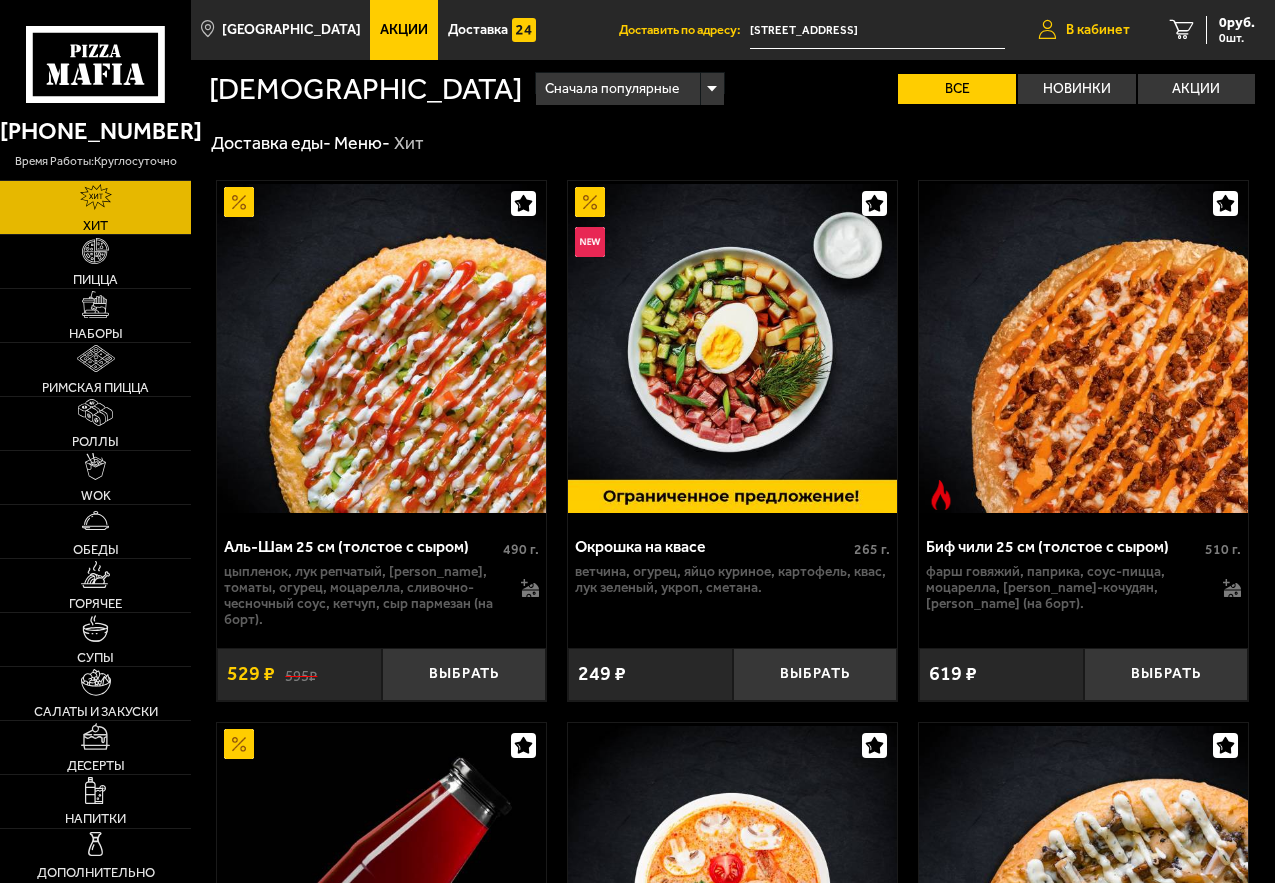click on "В кабинет" at bounding box center [1098, 30] 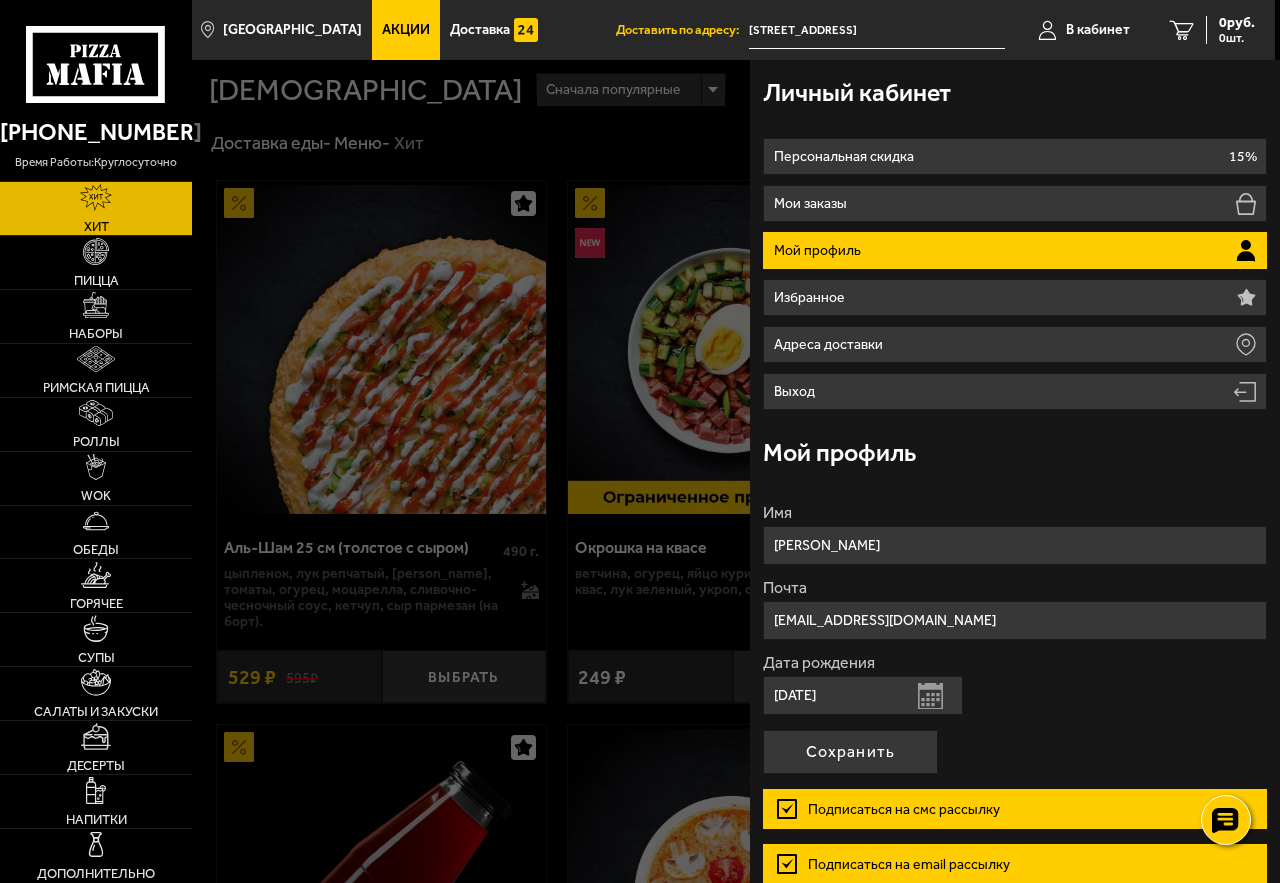 click on "[STREET_ADDRESS]" at bounding box center [877, 30] 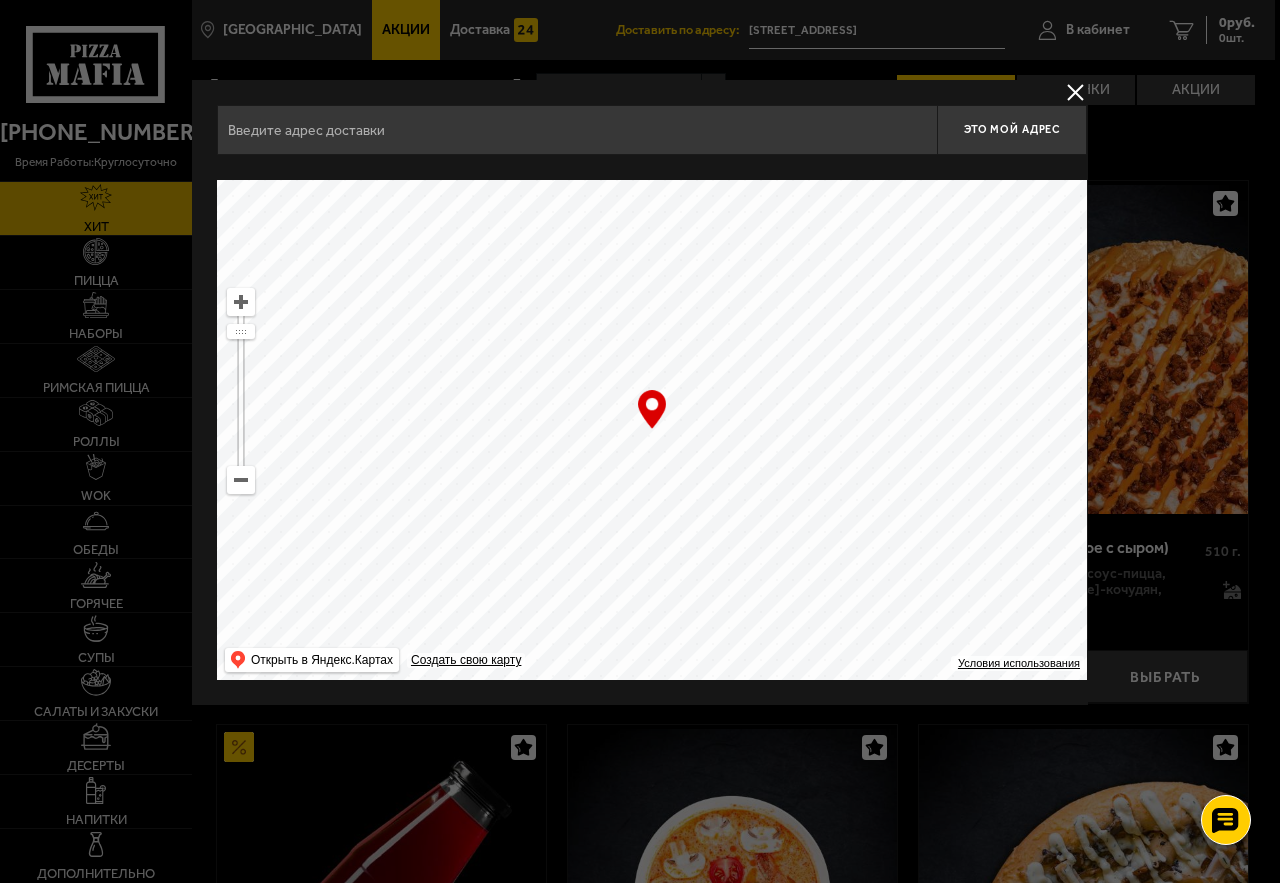 type on "[STREET_ADDRESS][PERSON_NAME]" 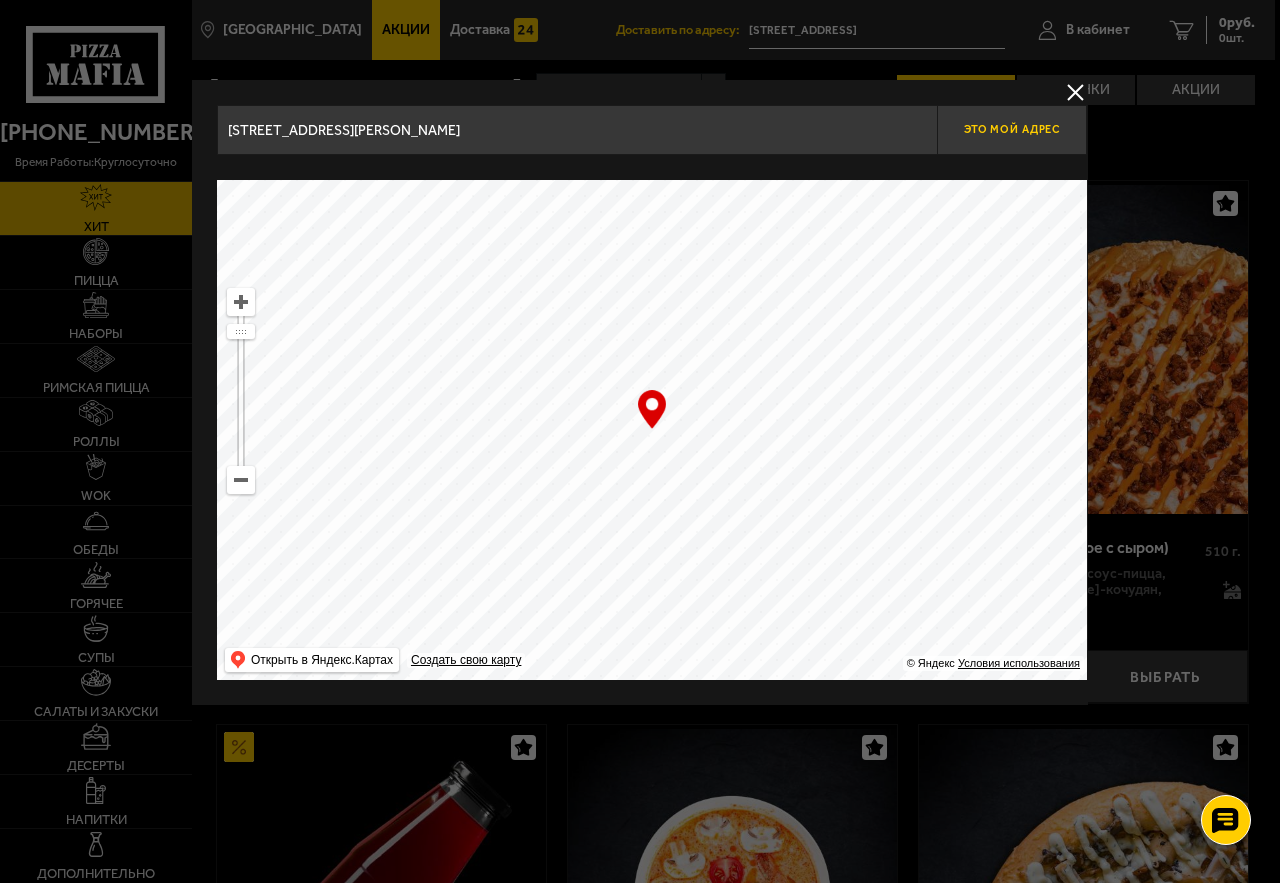 click on "Это мой адрес" at bounding box center (1012, 129) 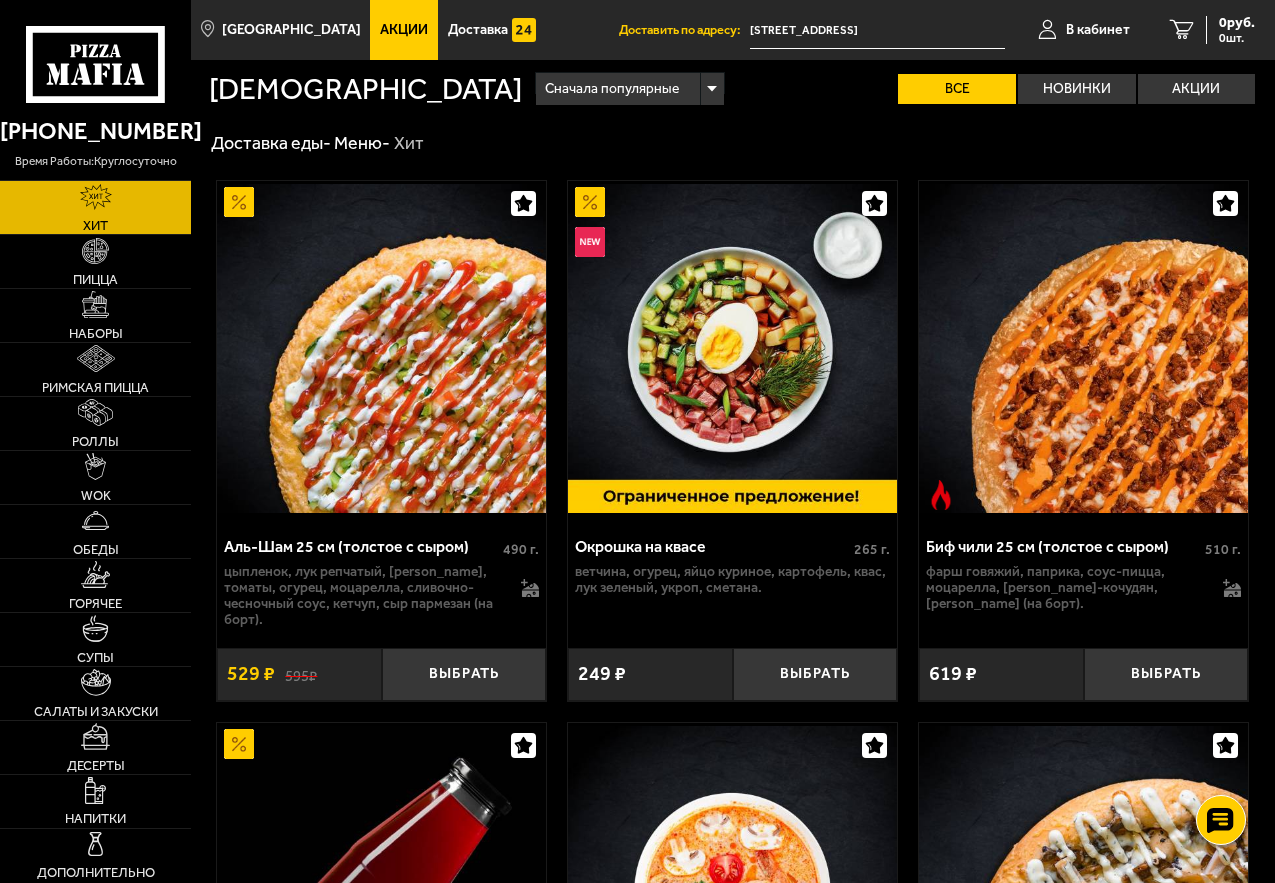 click on "[STREET_ADDRESS]" at bounding box center [877, 30] 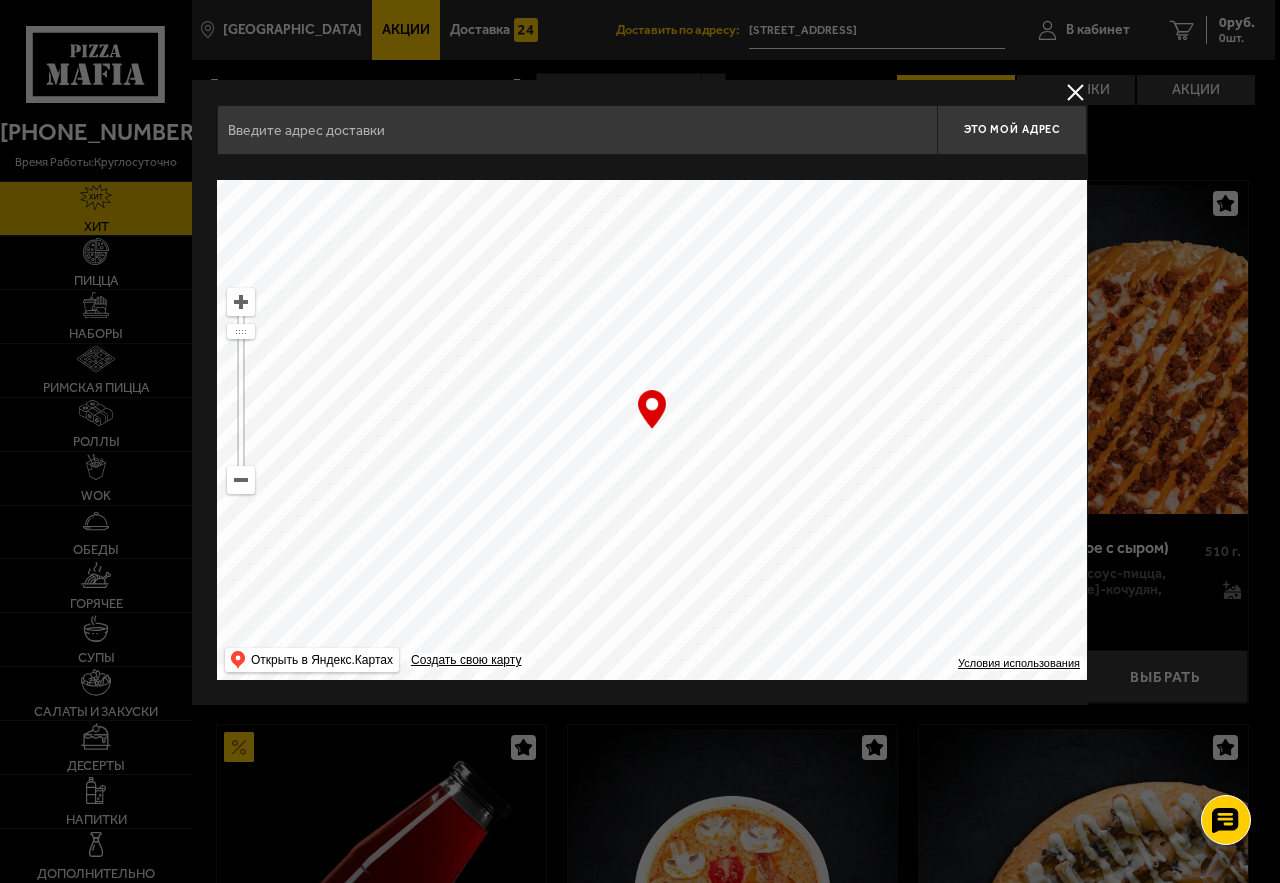 type on "[STREET_ADDRESS][PERSON_NAME]" 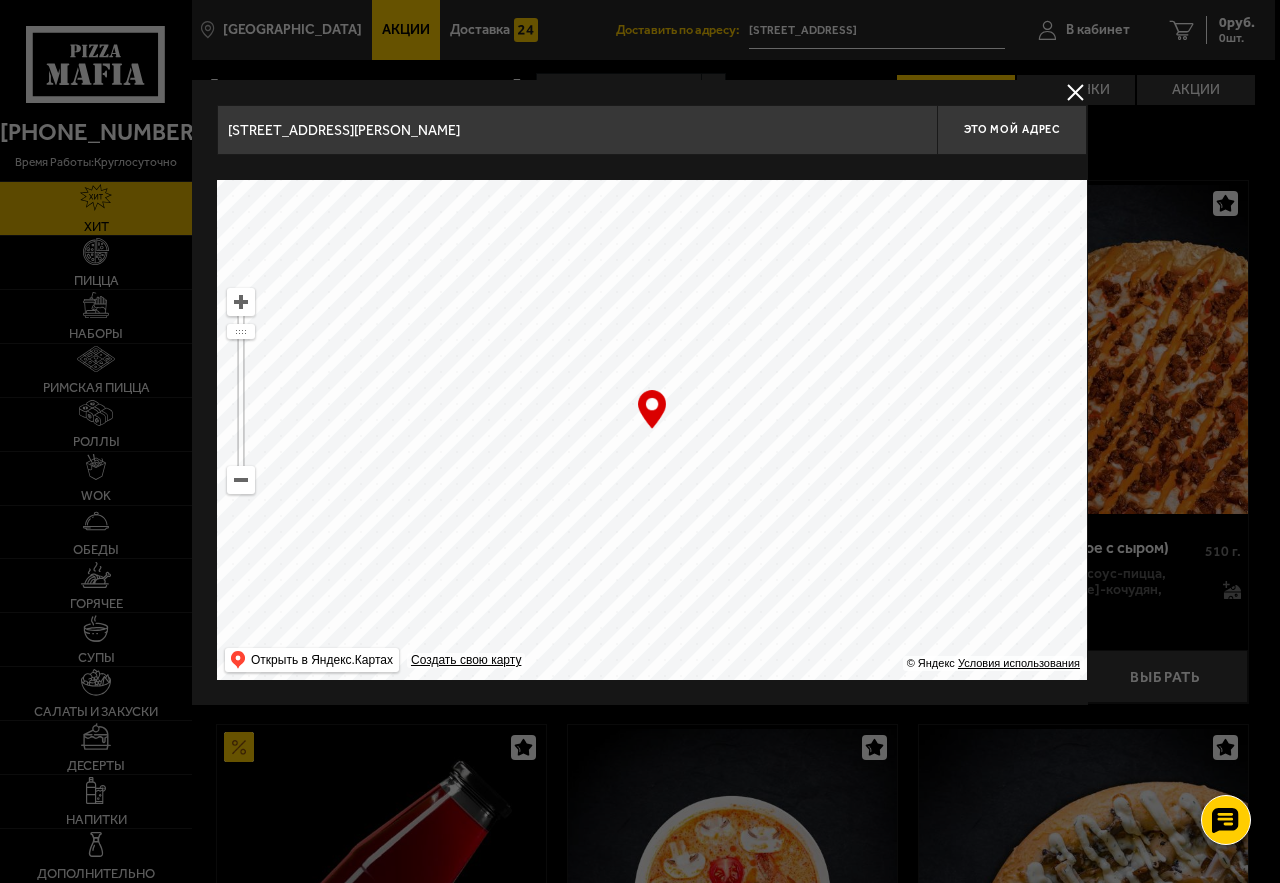 click on "[STREET_ADDRESS][PERSON_NAME]" at bounding box center [577, 130] 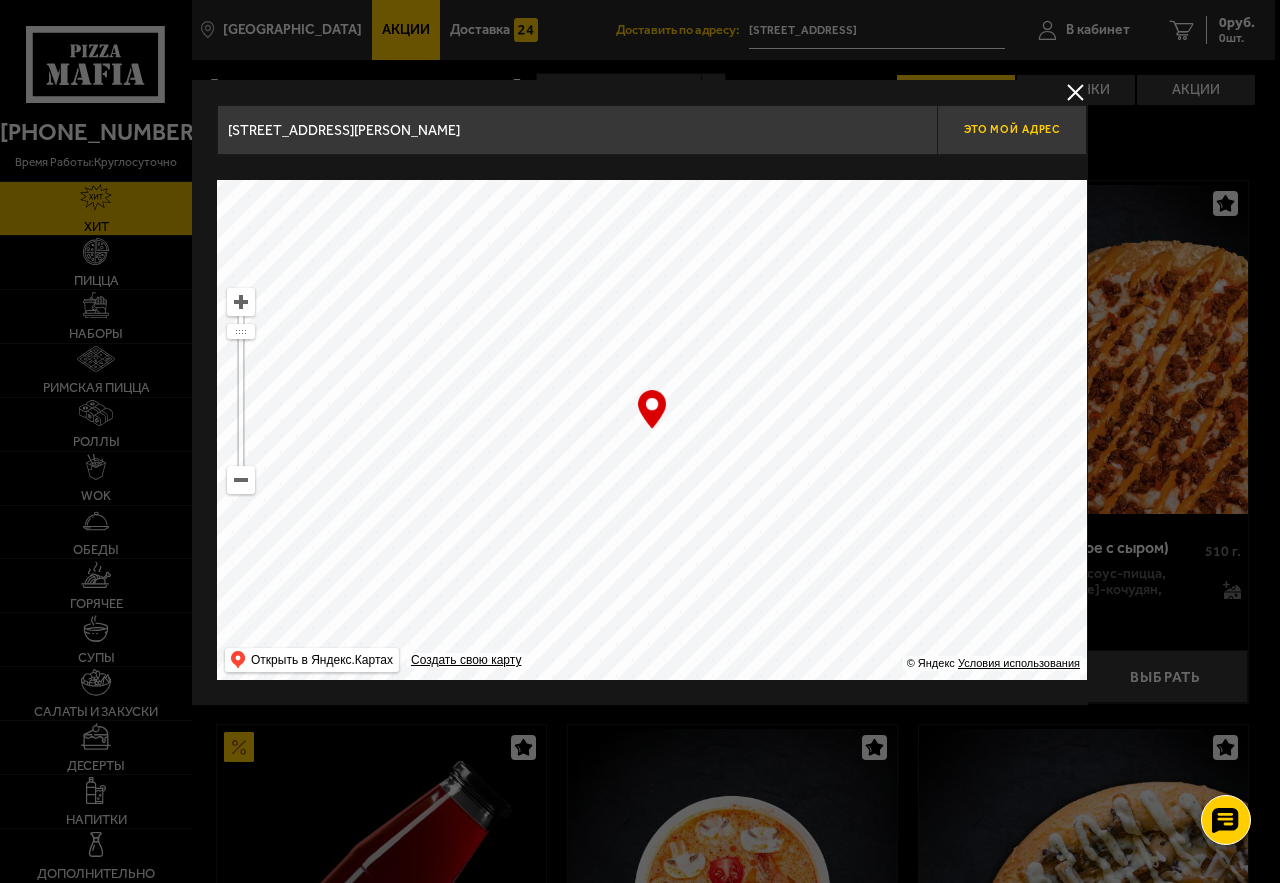 click on "Это мой адрес" at bounding box center [1012, 130] 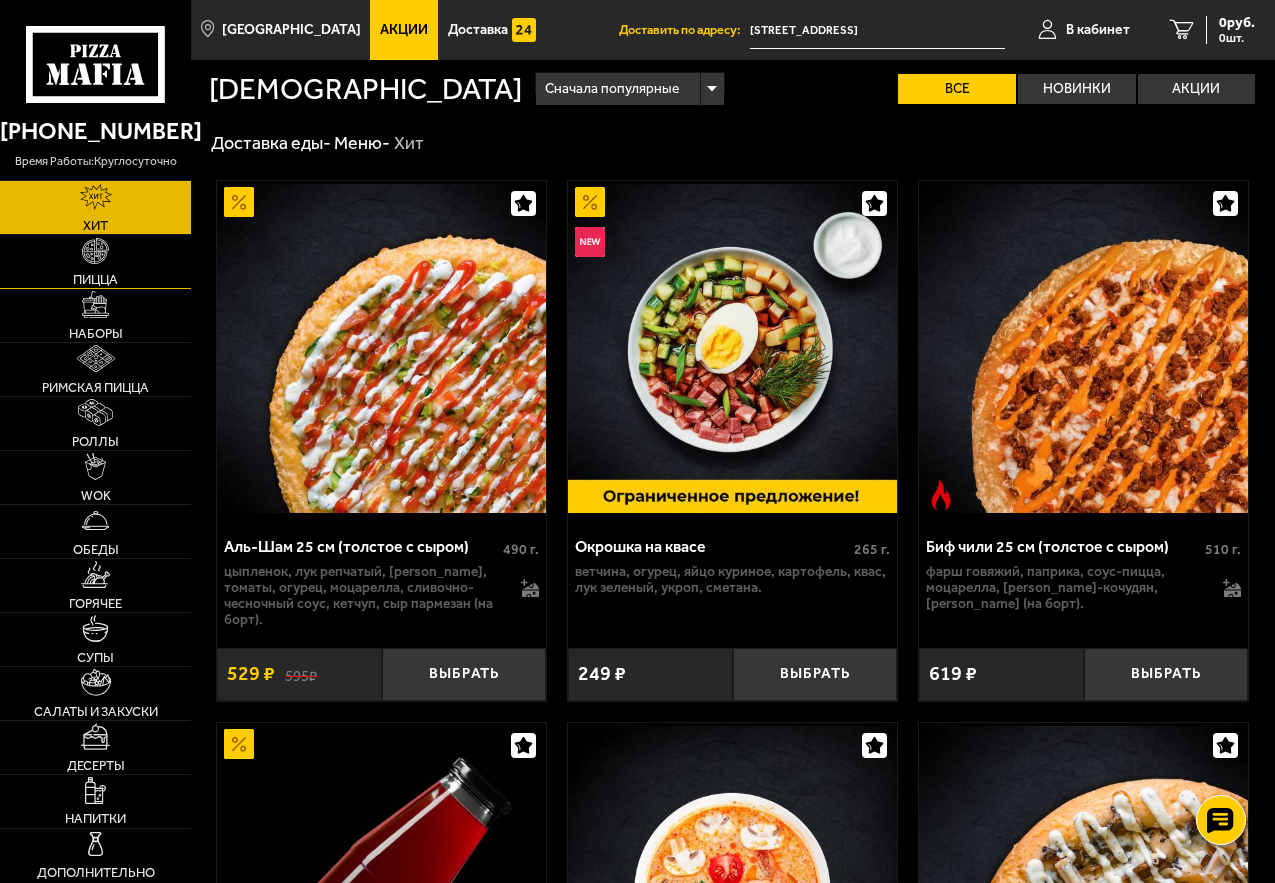 click at bounding box center (95, 251) 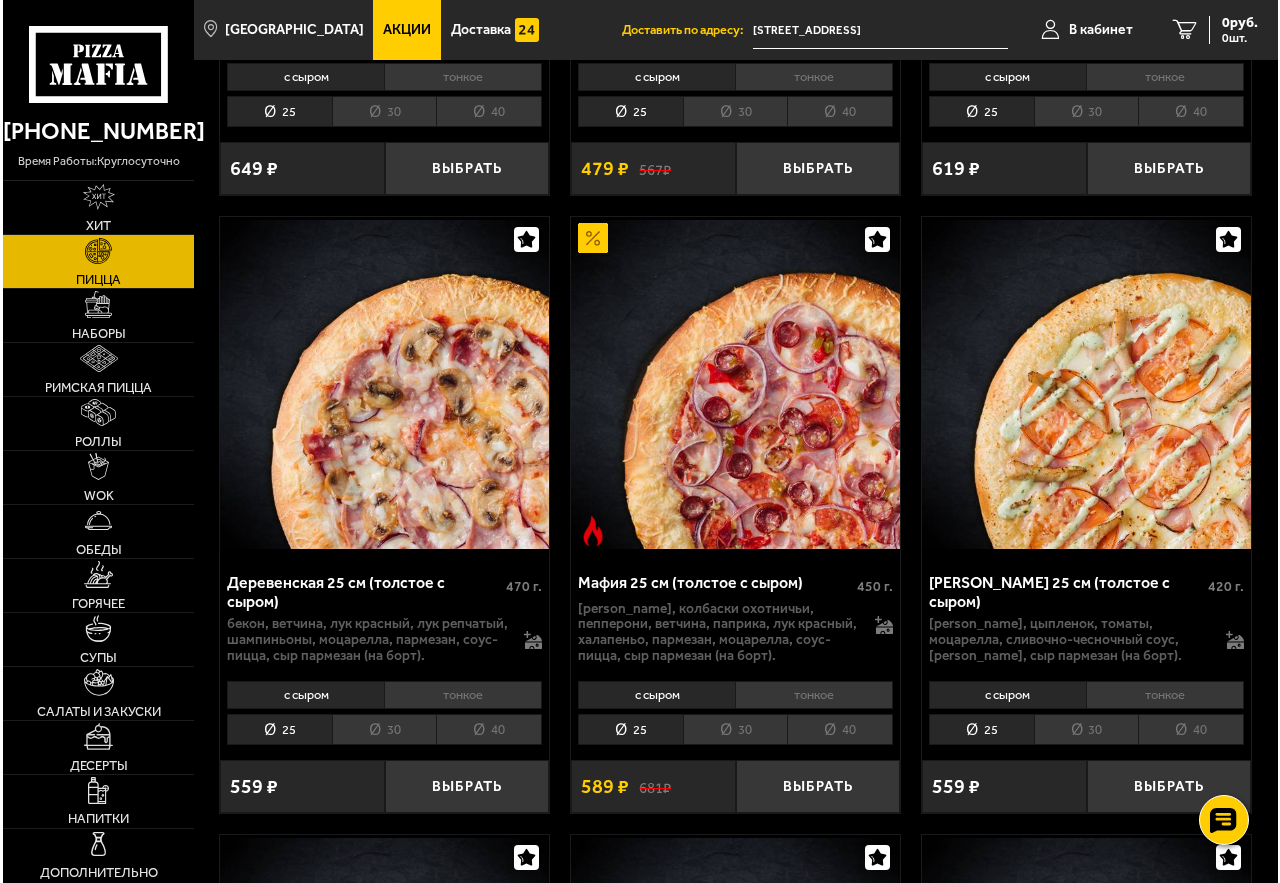 scroll, scrollTop: 3200, scrollLeft: 0, axis: vertical 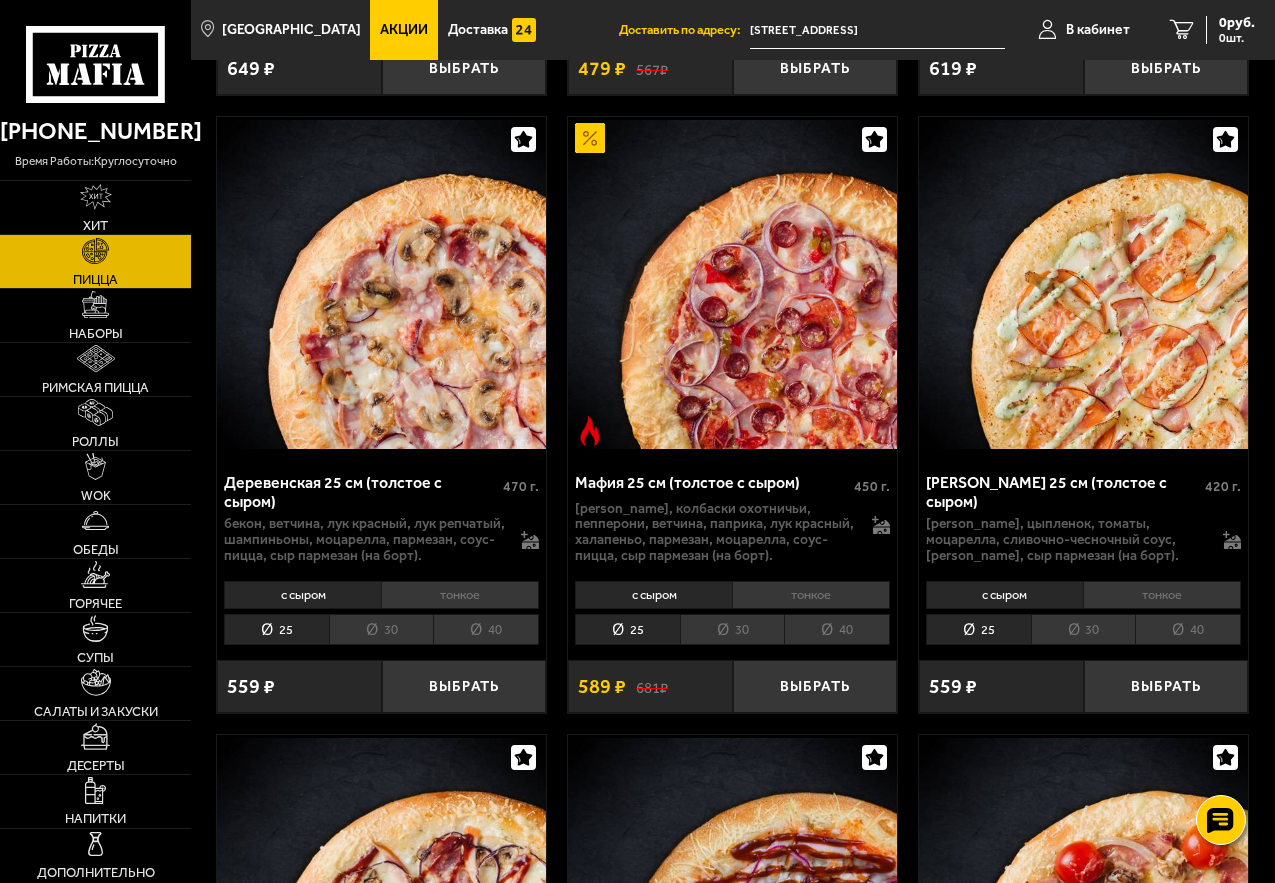 click on "30" at bounding box center [732, 629] 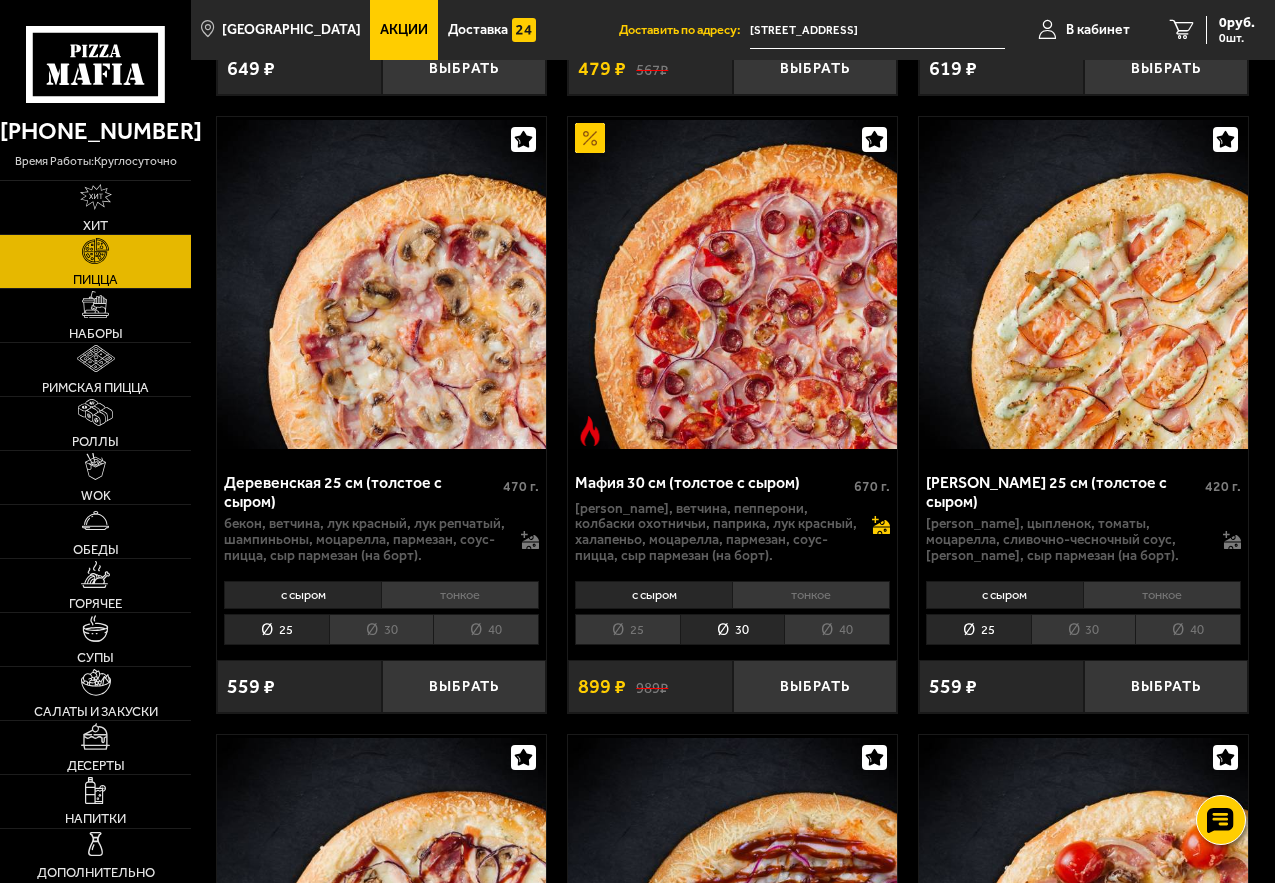 click 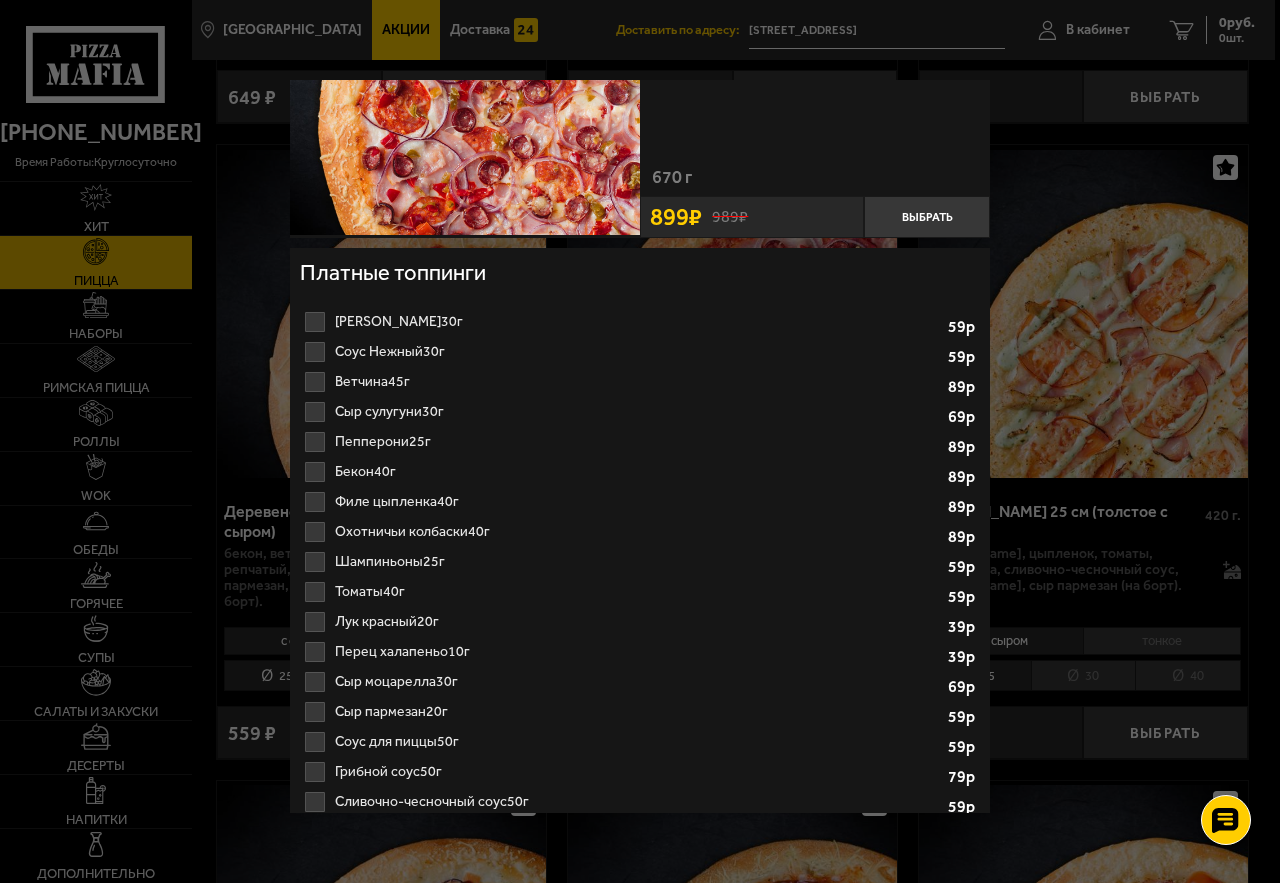 scroll, scrollTop: 200, scrollLeft: 0, axis: vertical 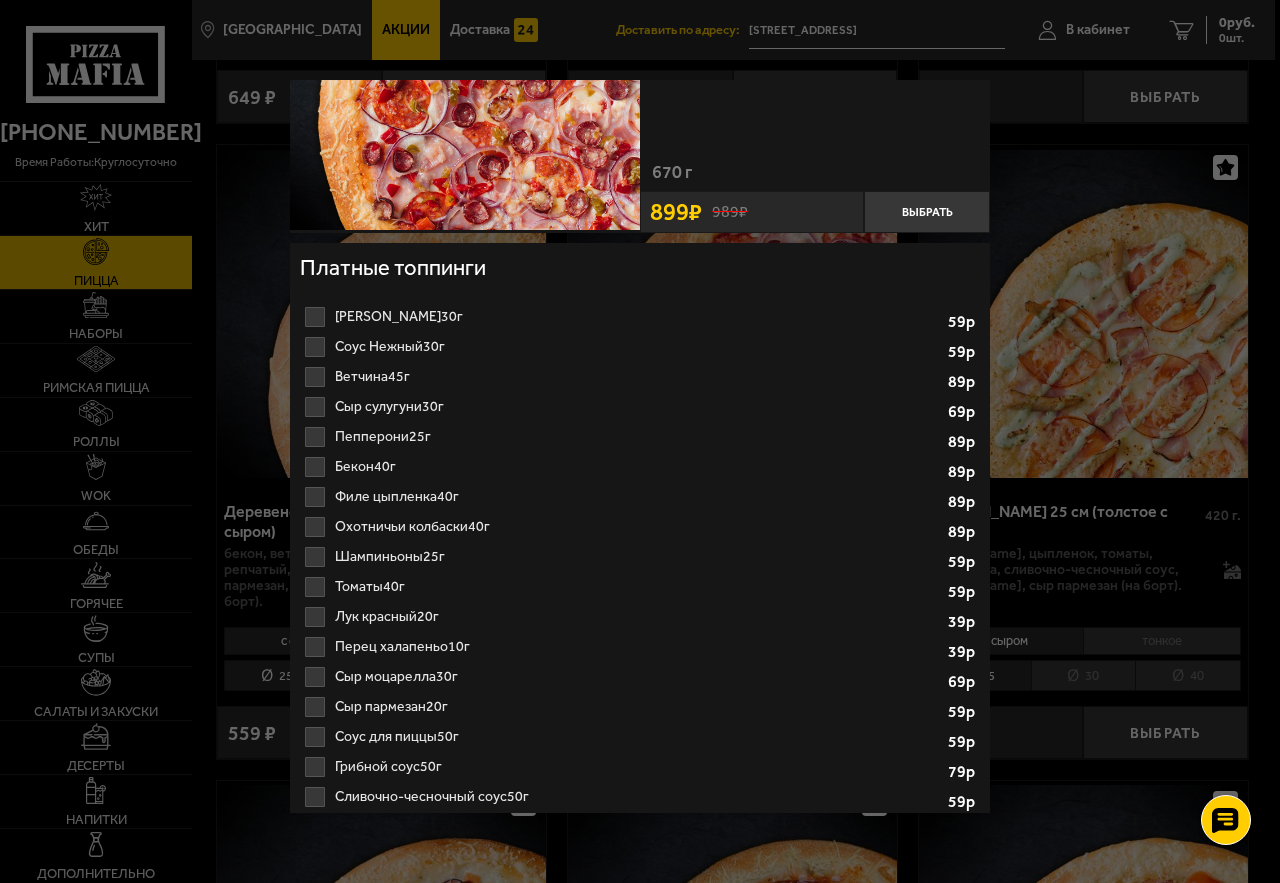 click on "Шампиньоны  25г 1 2 3 4 5 6 7 8" at bounding box center [640, 557] 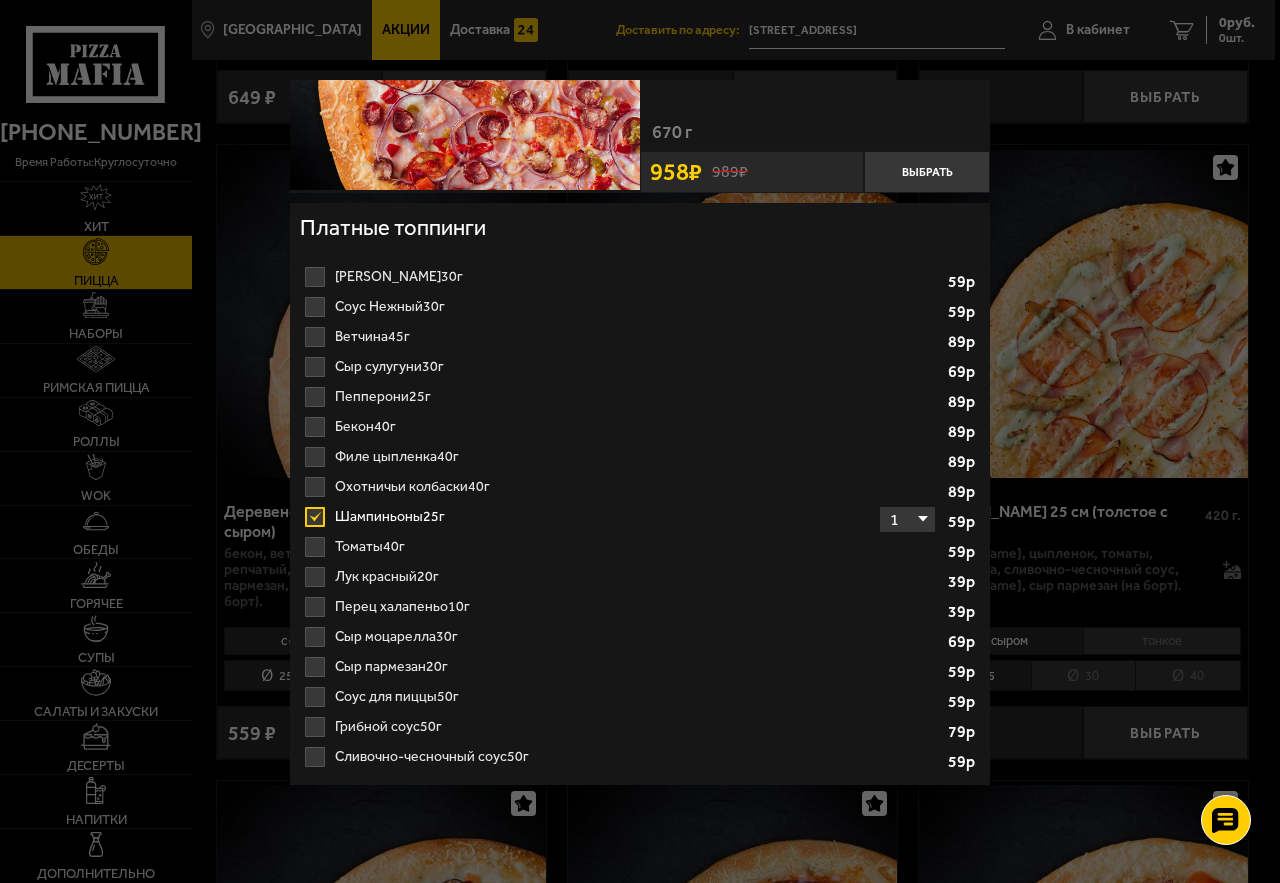 scroll, scrollTop: 245, scrollLeft: 0, axis: vertical 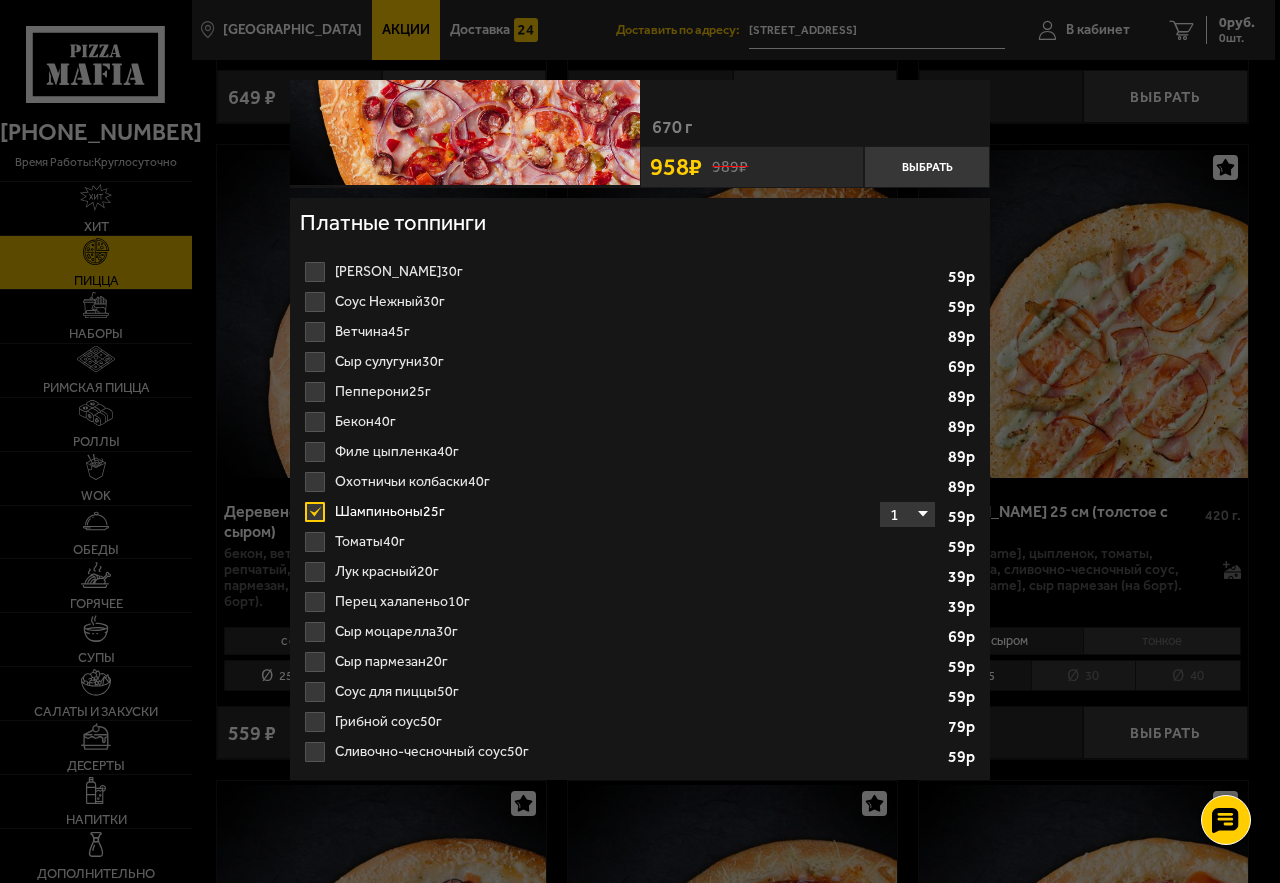 click on "1 2 3 4 5 6 7 8" at bounding box center (907, 514) 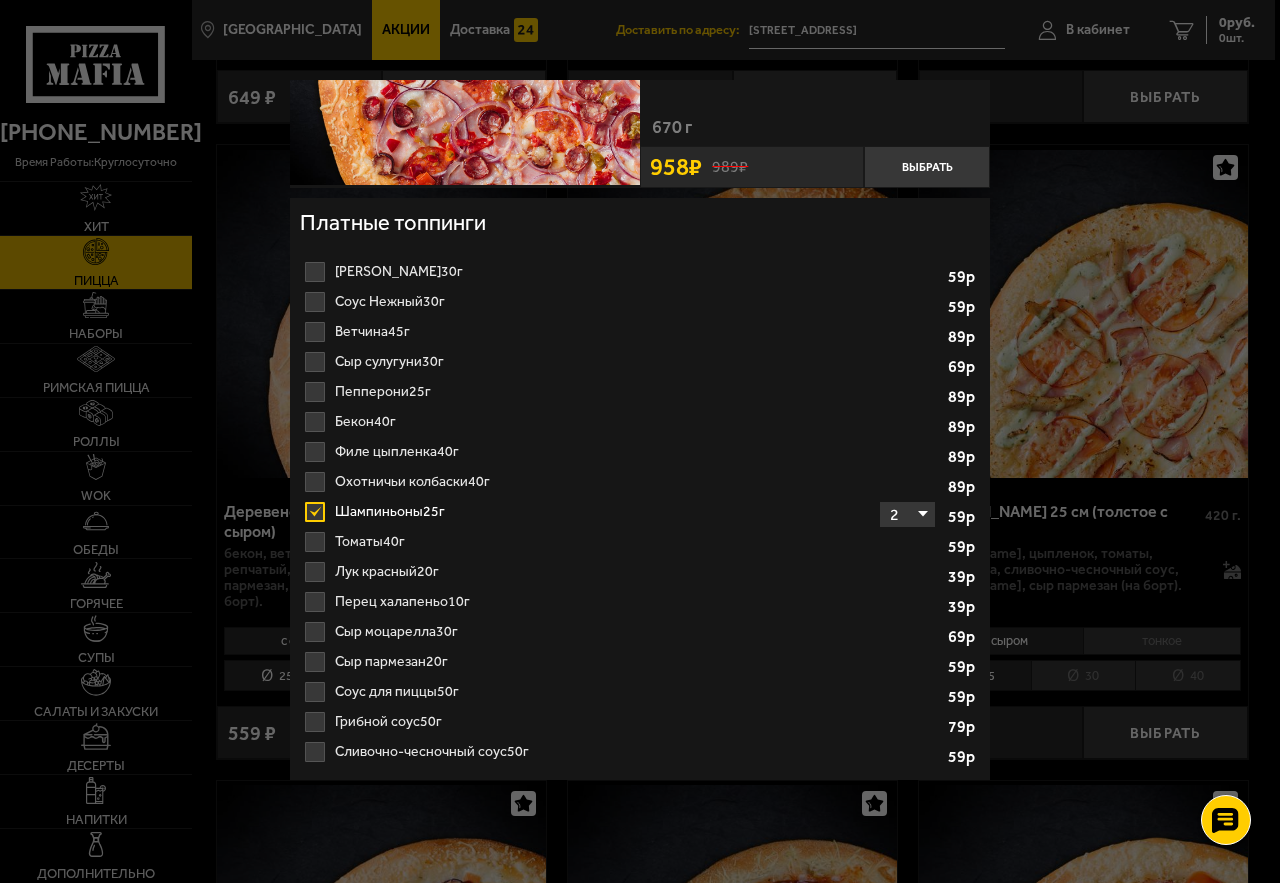 click on "1 2 3 4 5 6 7 8" at bounding box center [907, 514] 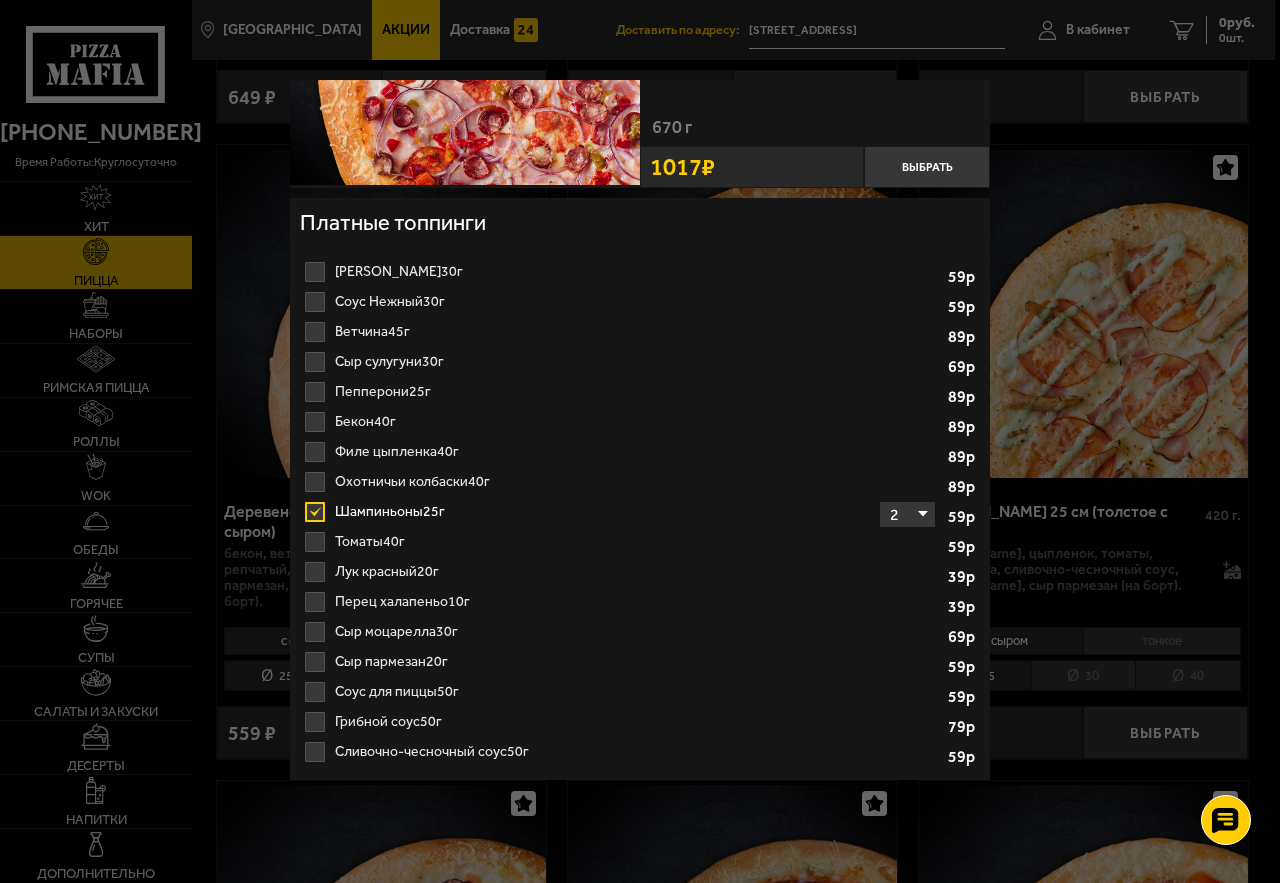 click on "Сыр моцарелла  30г 1 2 3 4 5 6" at bounding box center (640, 632) 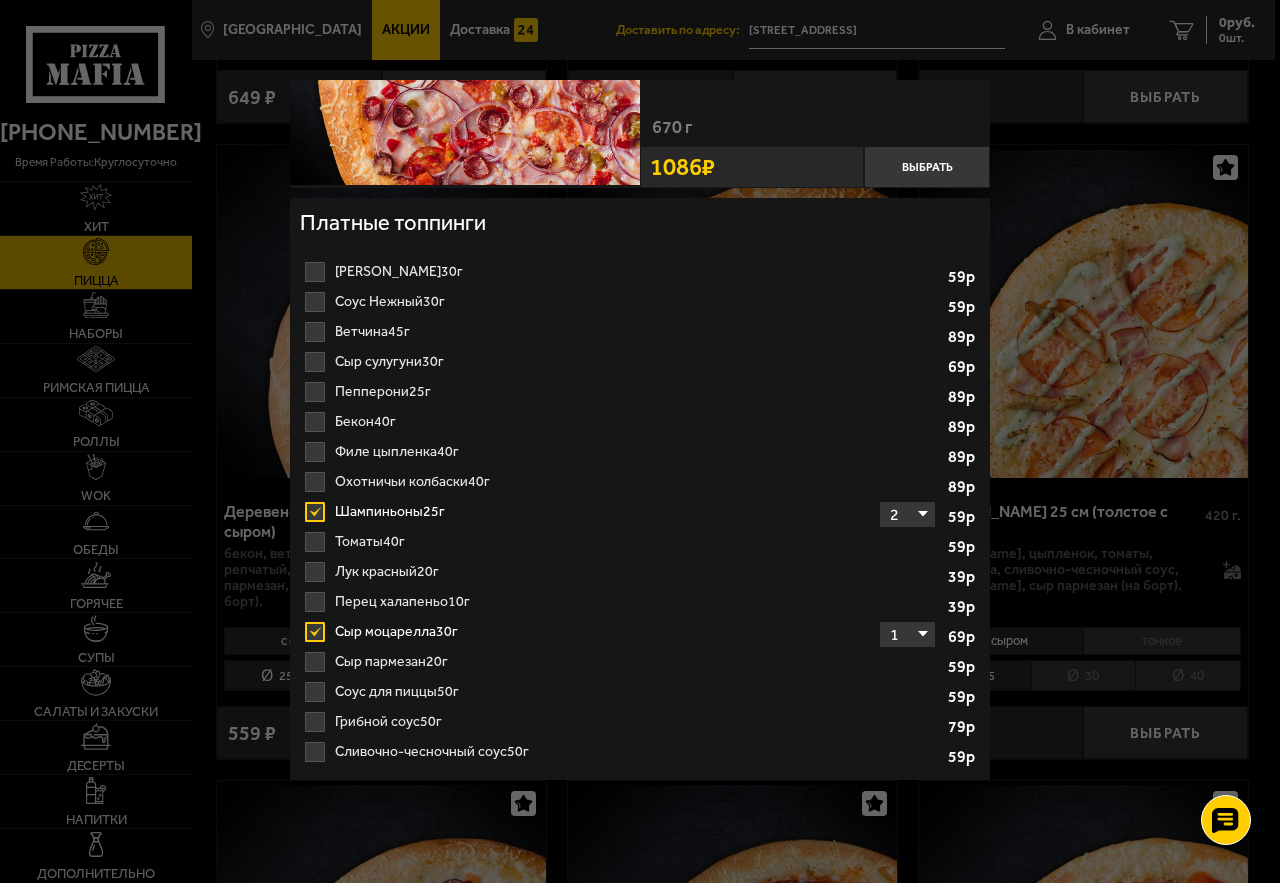 click on "Перец халапеньо  10г 1 2 3 4 5" at bounding box center [640, 602] 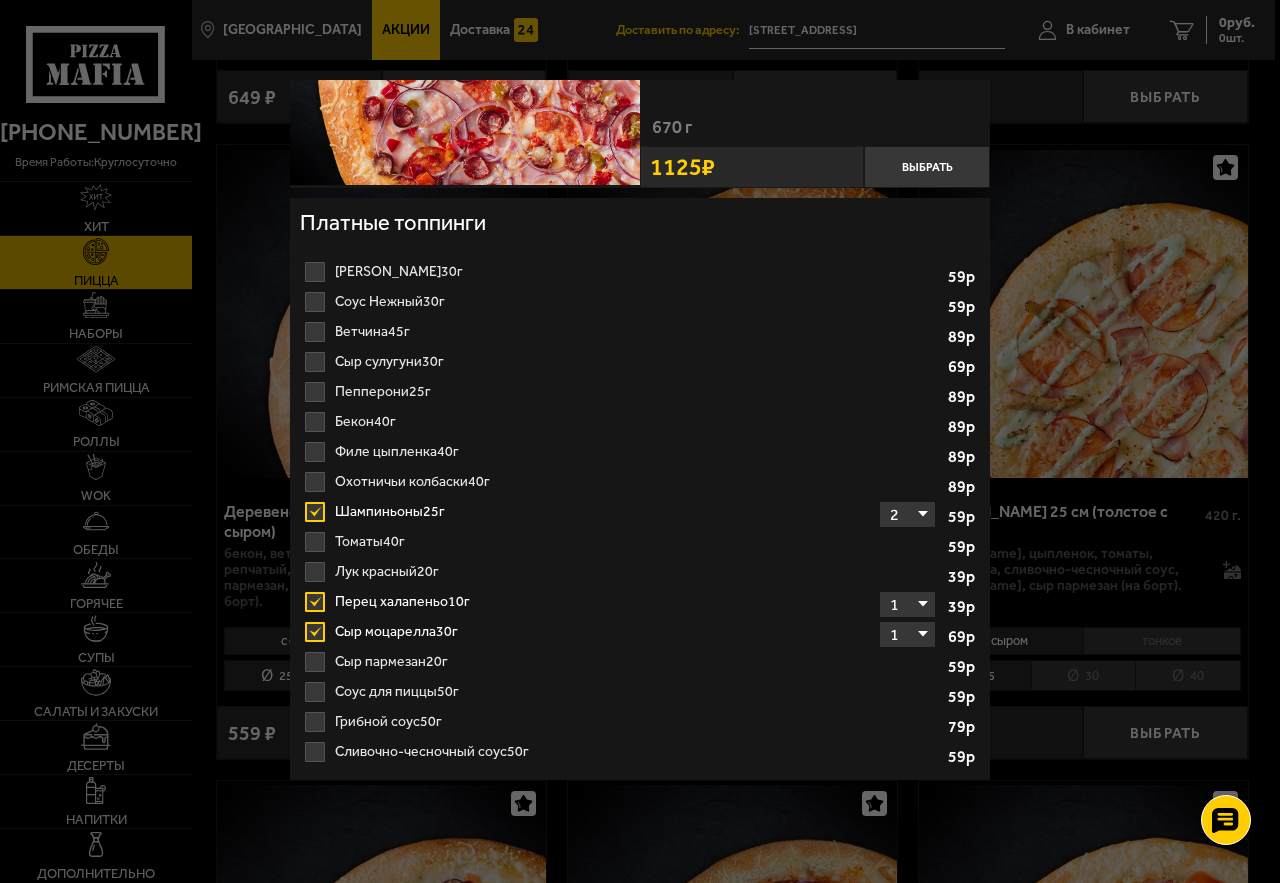 click on "Ветчина  45г 1 2 3 4" at bounding box center [640, 332] 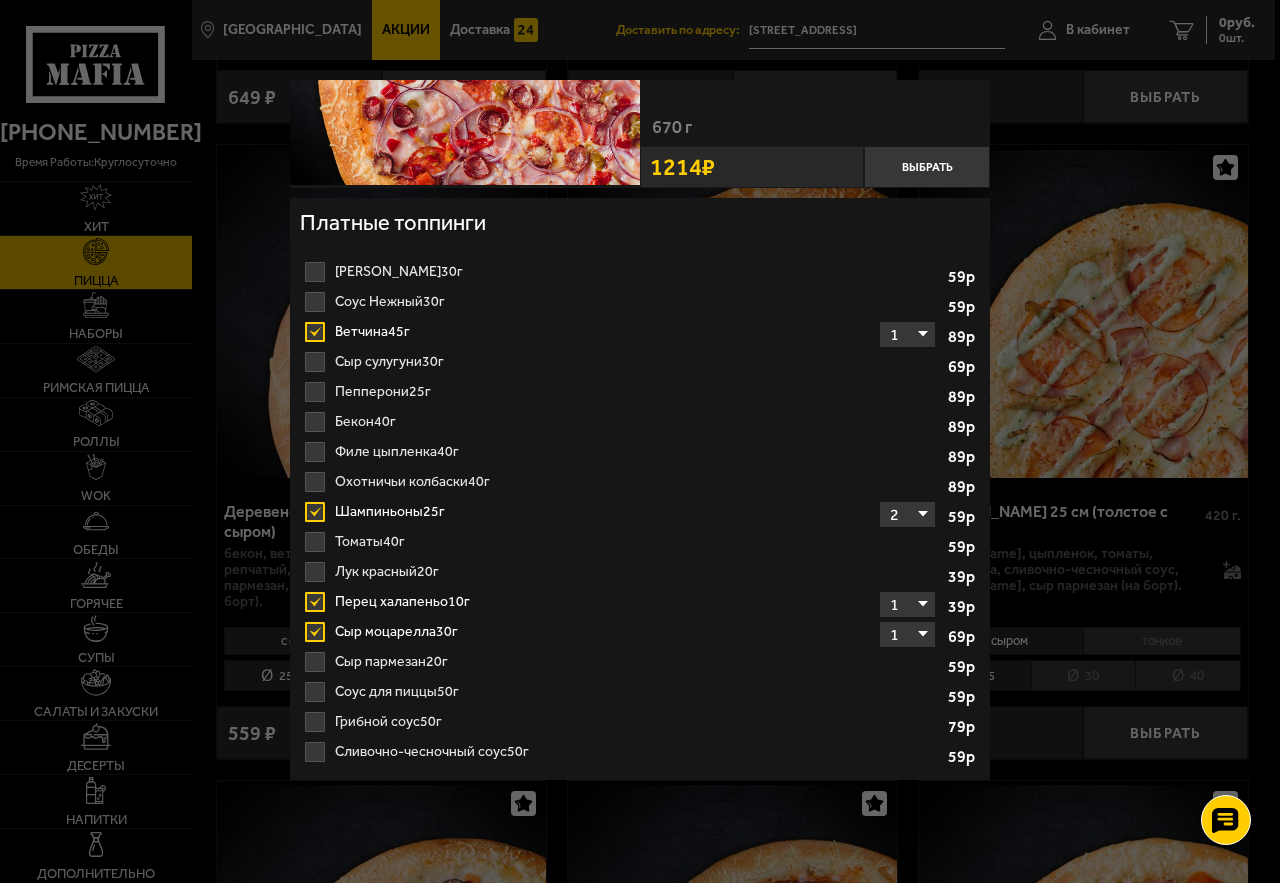 click on "Сыр пармезан  20г 1 2 3" at bounding box center [640, 662] 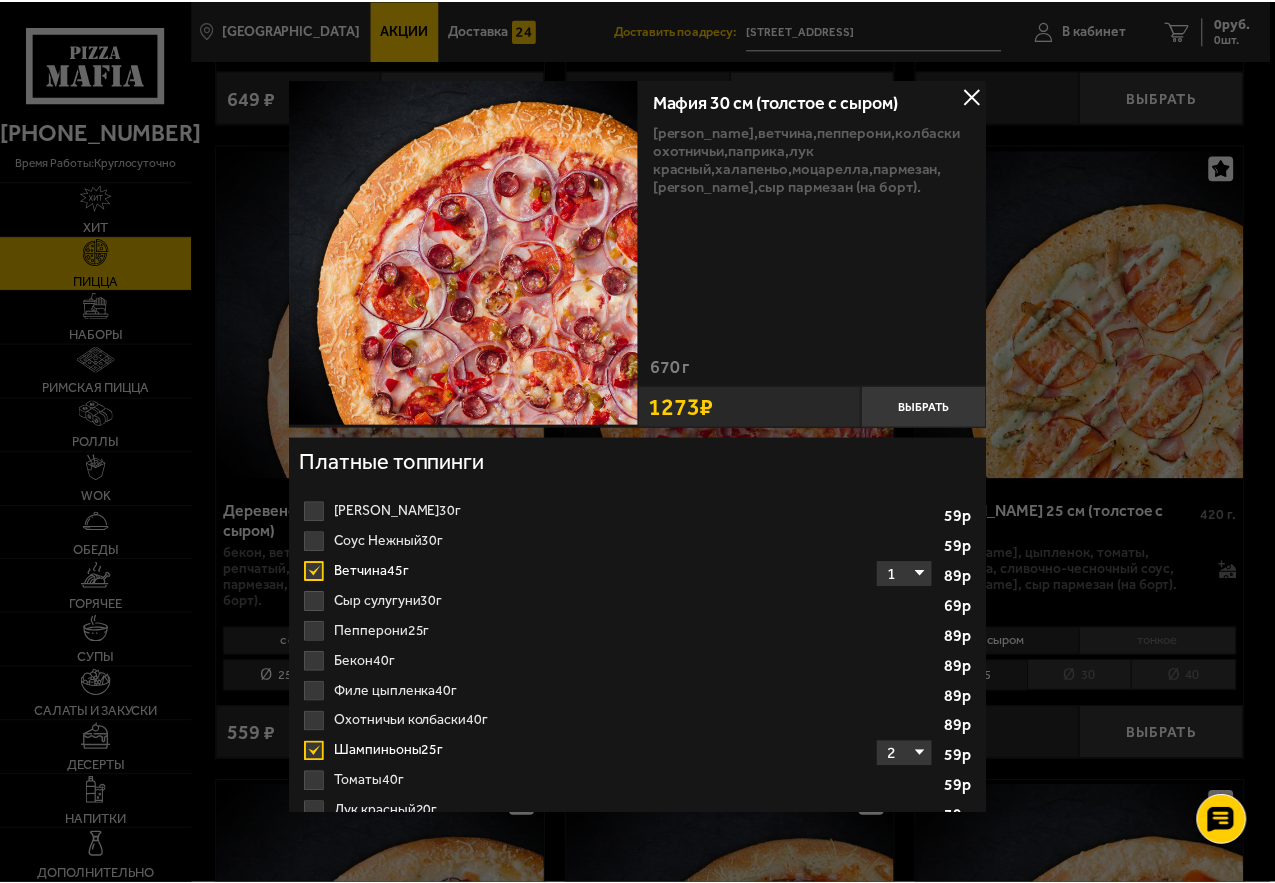 scroll, scrollTop: 0, scrollLeft: 0, axis: both 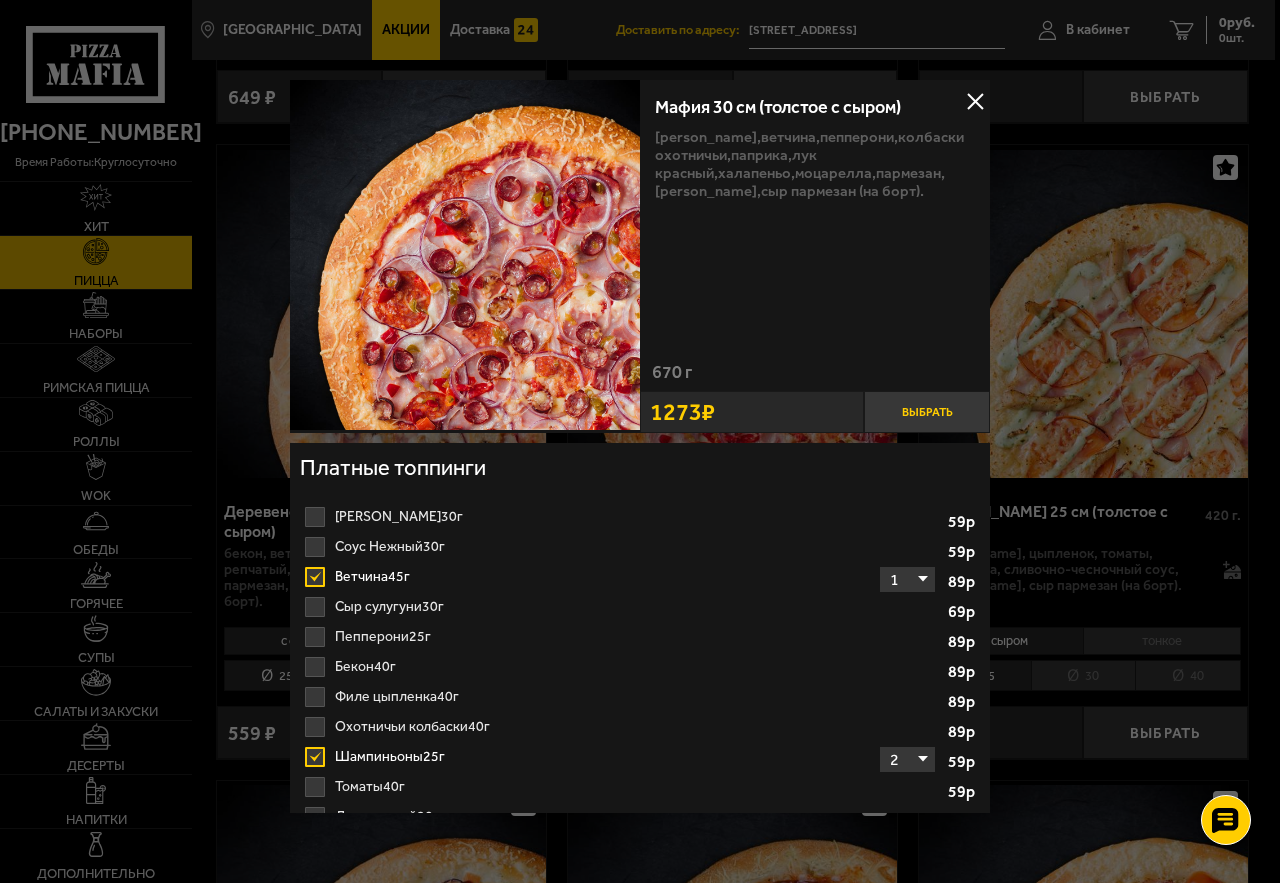 click on "Выбрать" at bounding box center (927, 412) 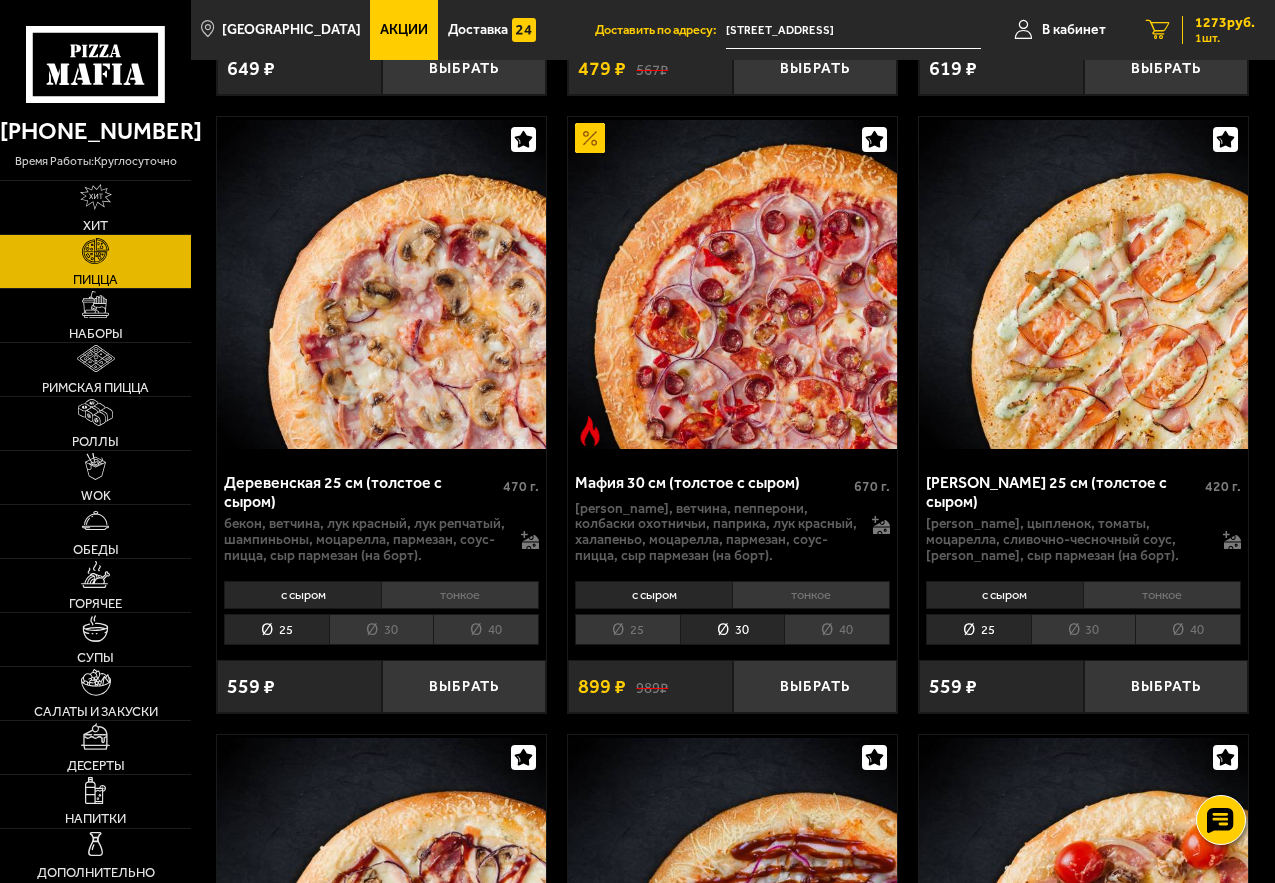 click on "1  шт." at bounding box center [1225, 38] 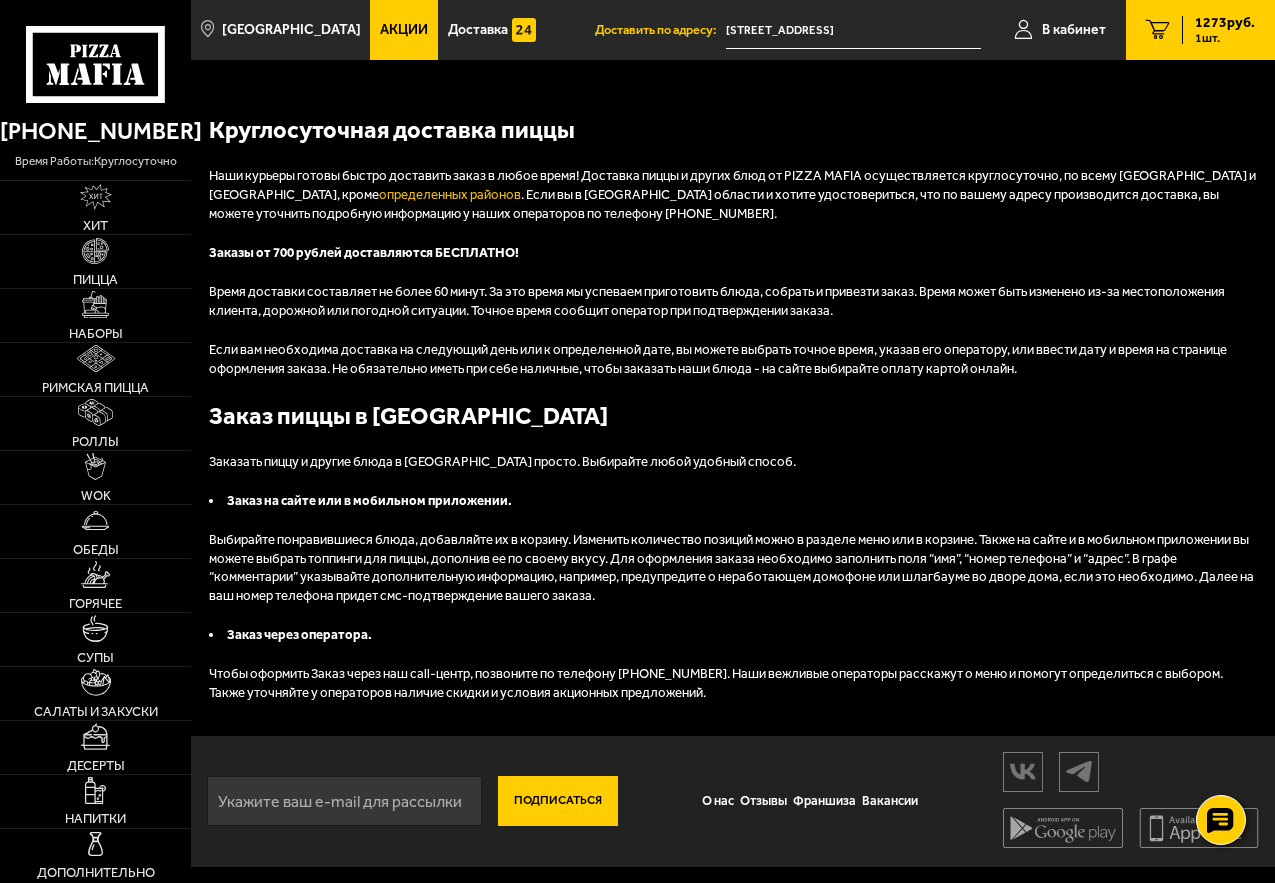 scroll, scrollTop: 0, scrollLeft: 0, axis: both 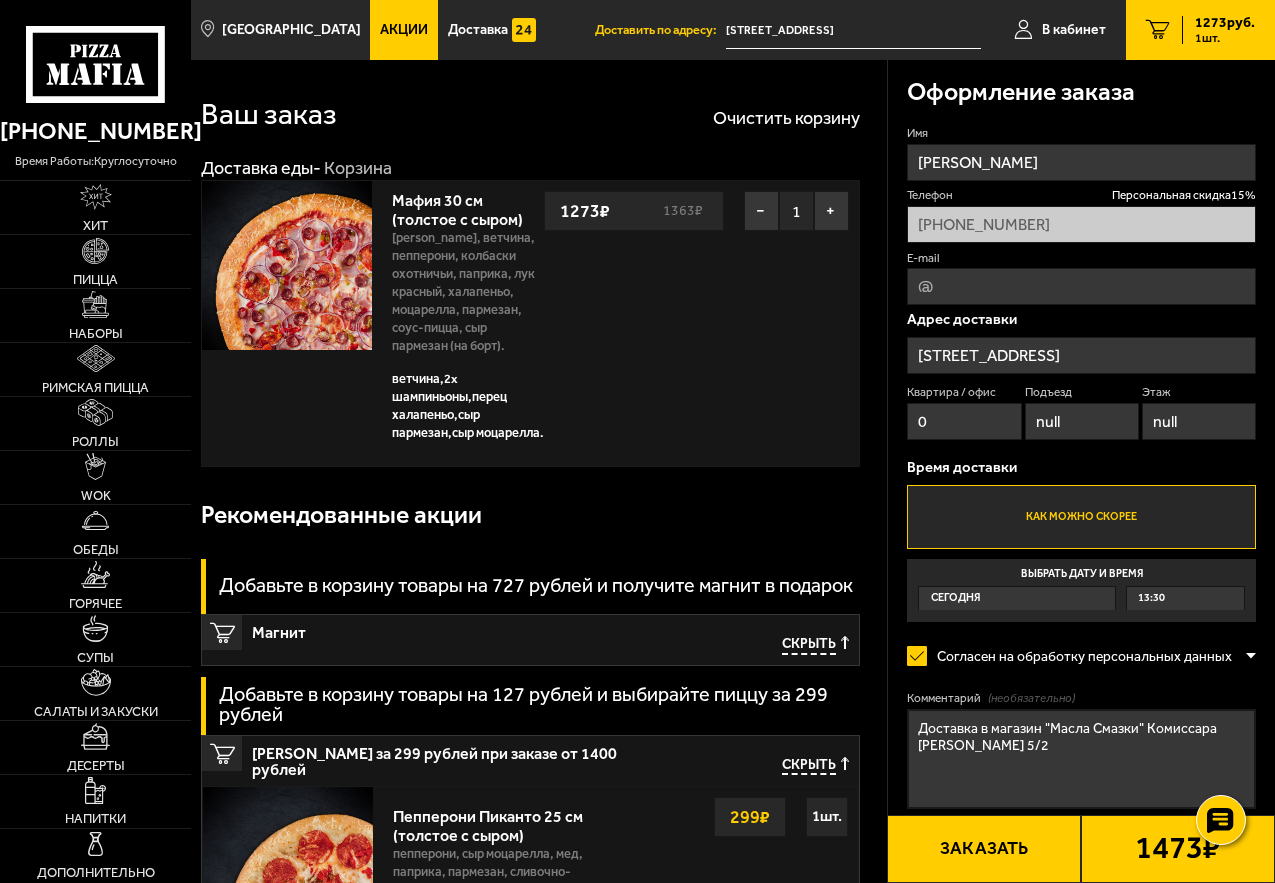 type on "[STREET_ADDRESS][PERSON_NAME]" 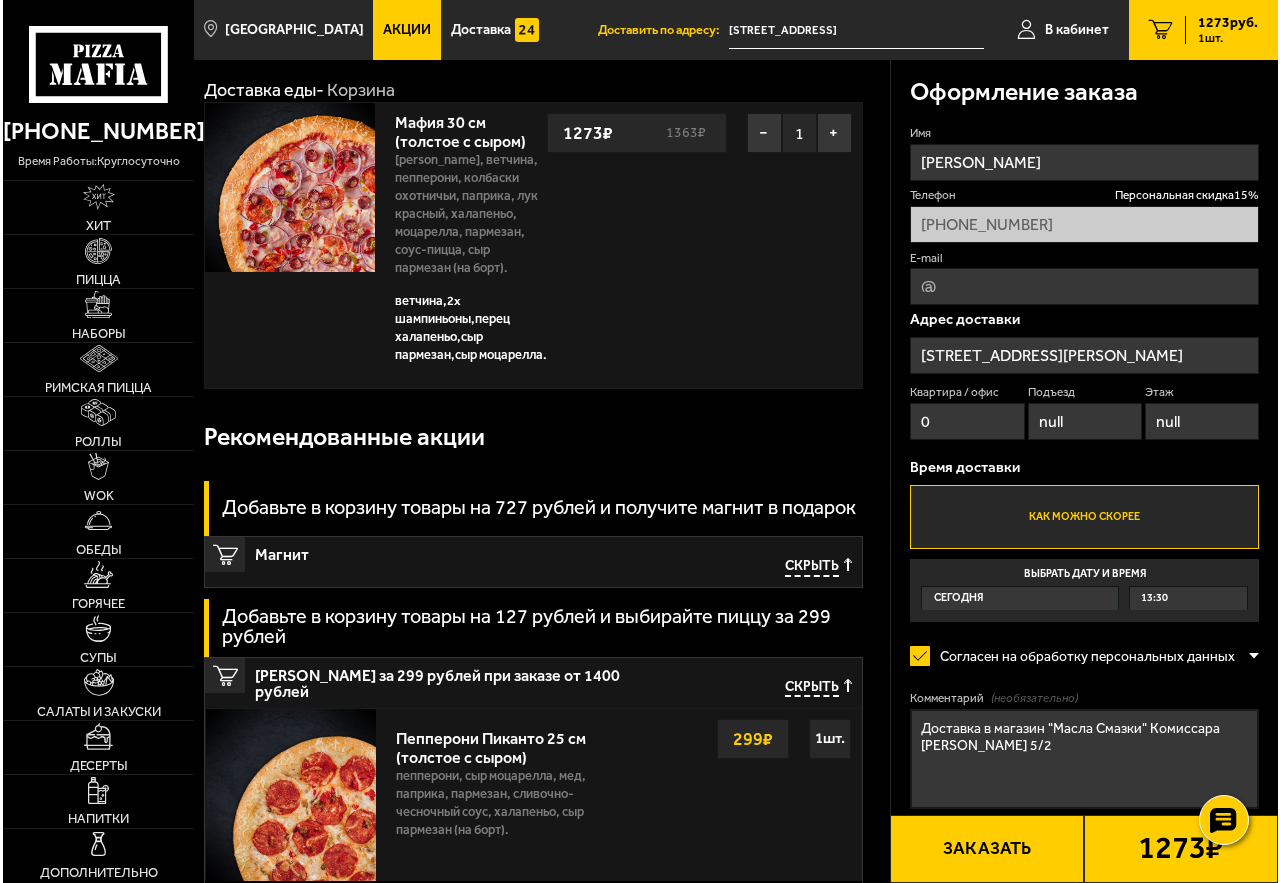 scroll, scrollTop: 100, scrollLeft: 0, axis: vertical 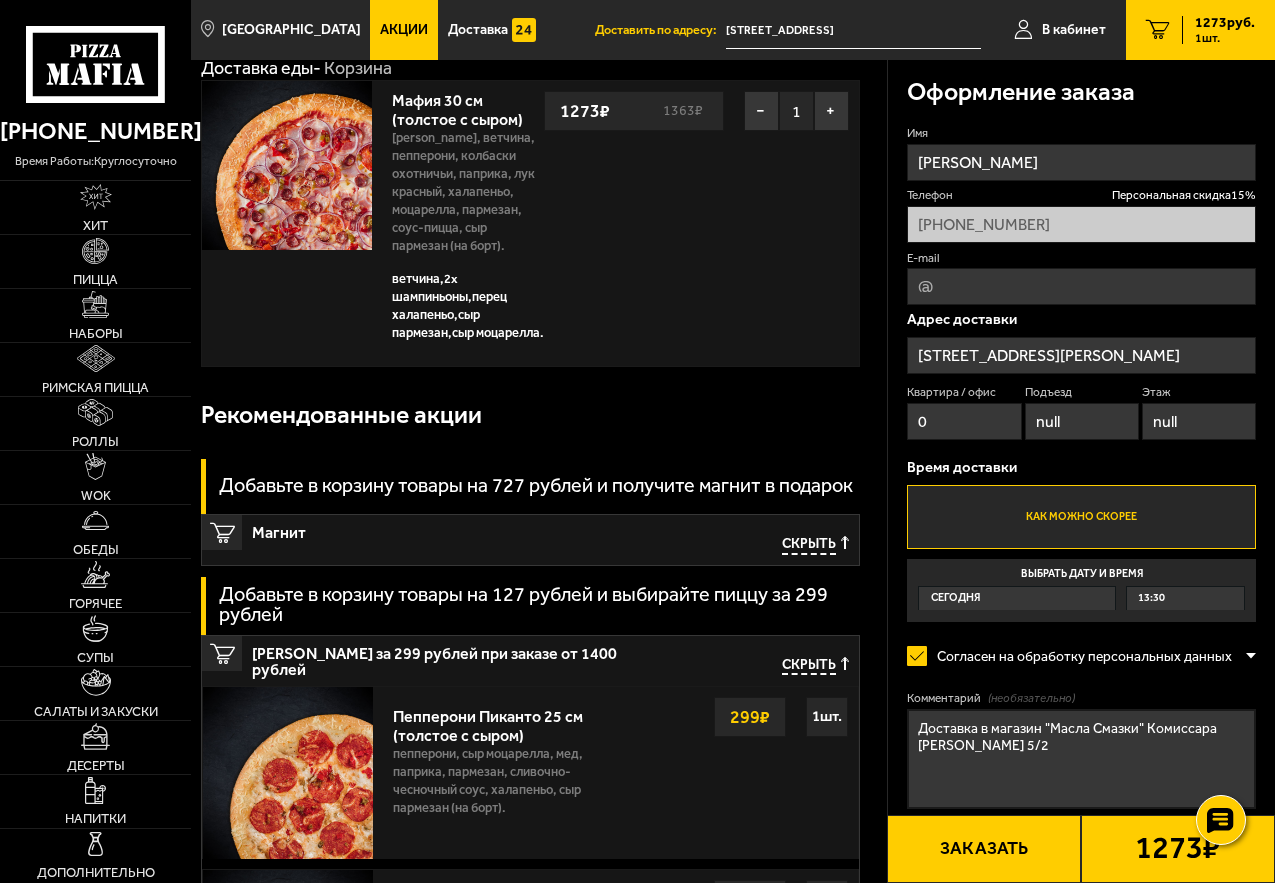 click on "Заказать" at bounding box center (984, 849) 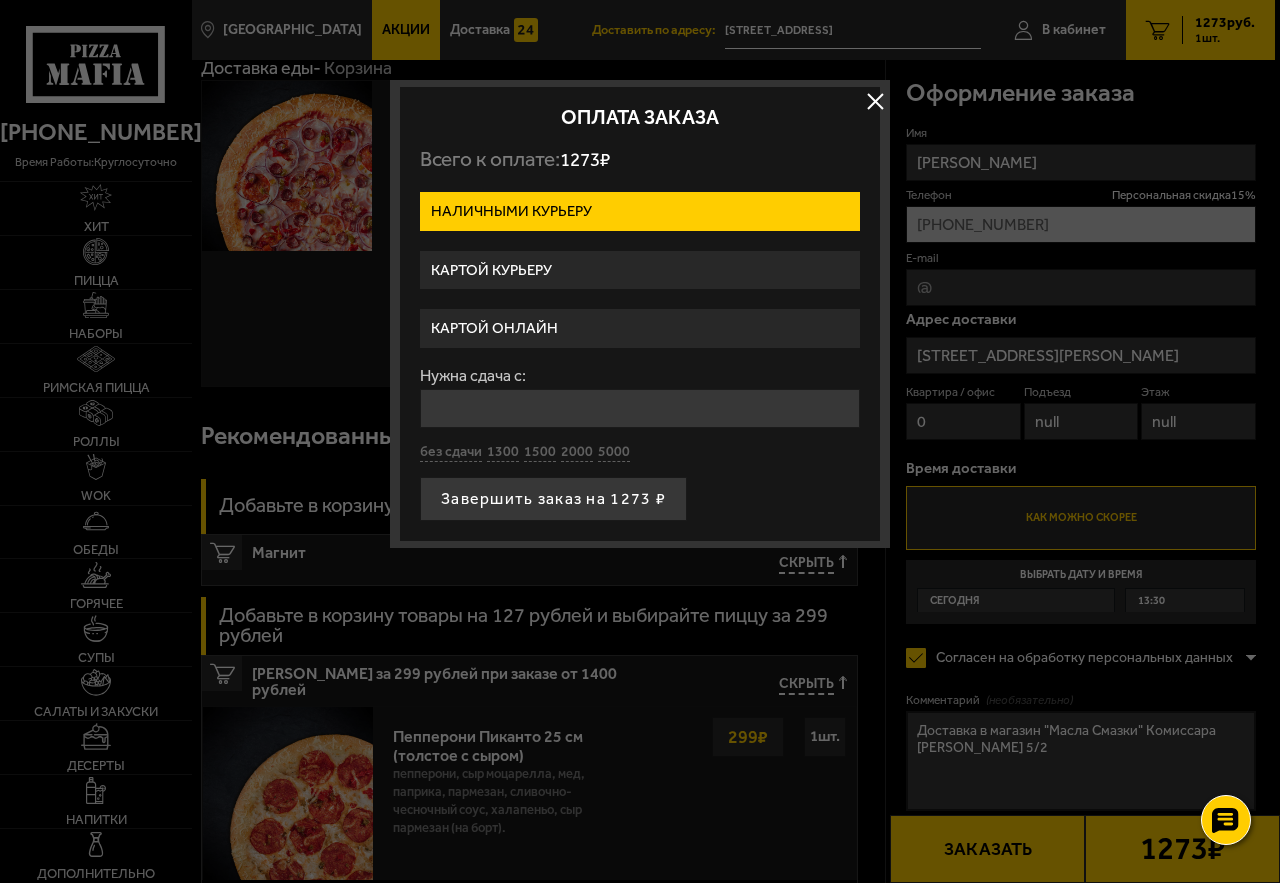 click on "Картой онлайн" at bounding box center (640, 328) 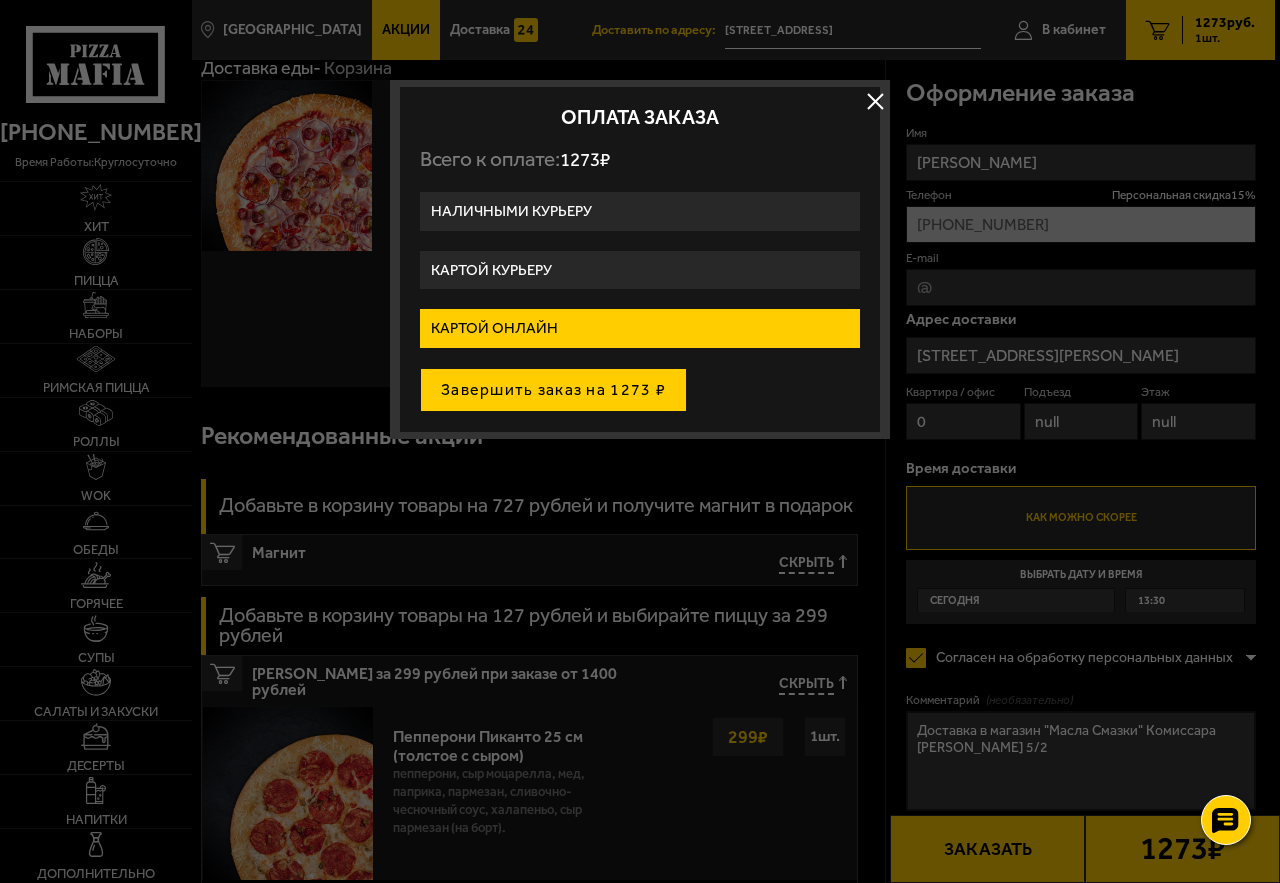 click on "Завершить заказ на 1273 ₽" at bounding box center (553, 390) 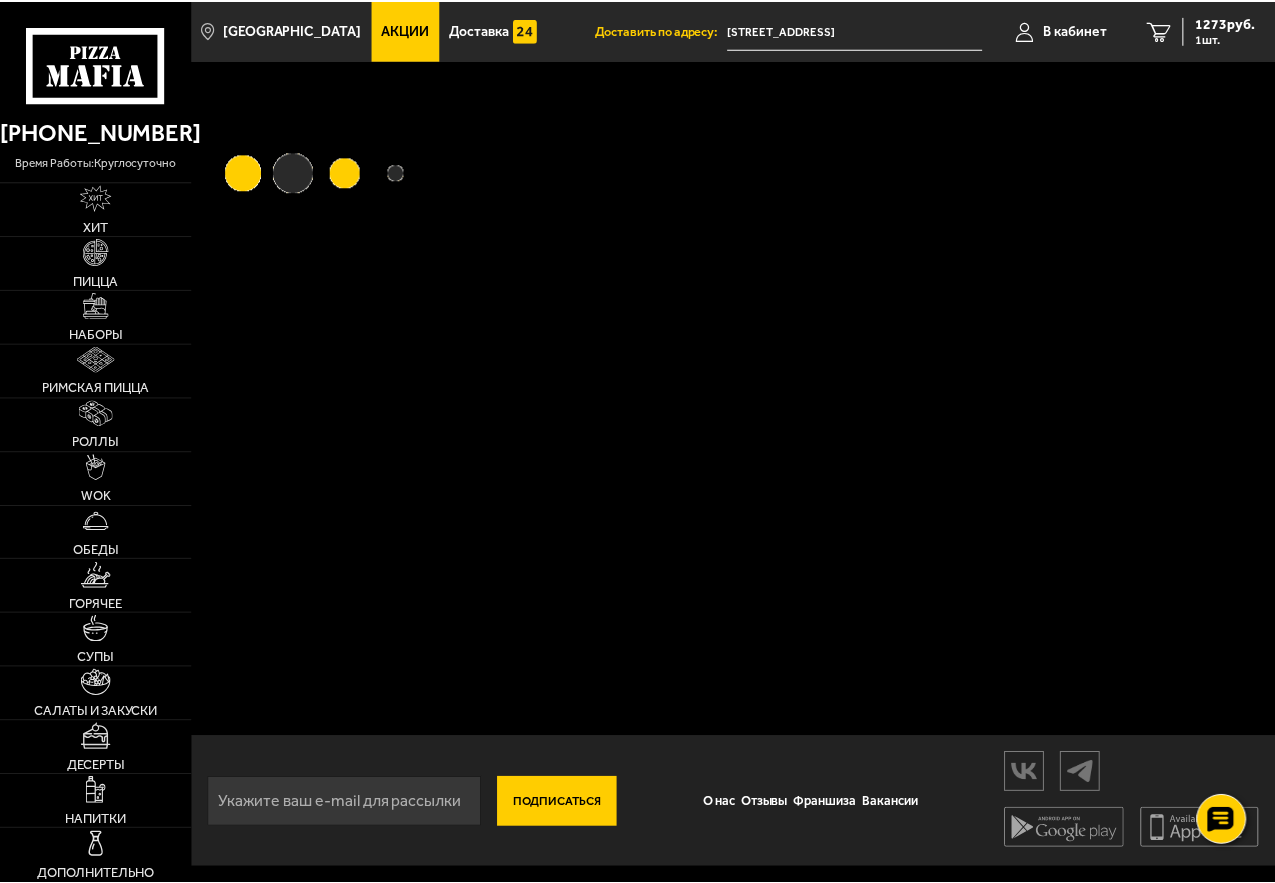 scroll, scrollTop: 0, scrollLeft: 0, axis: both 